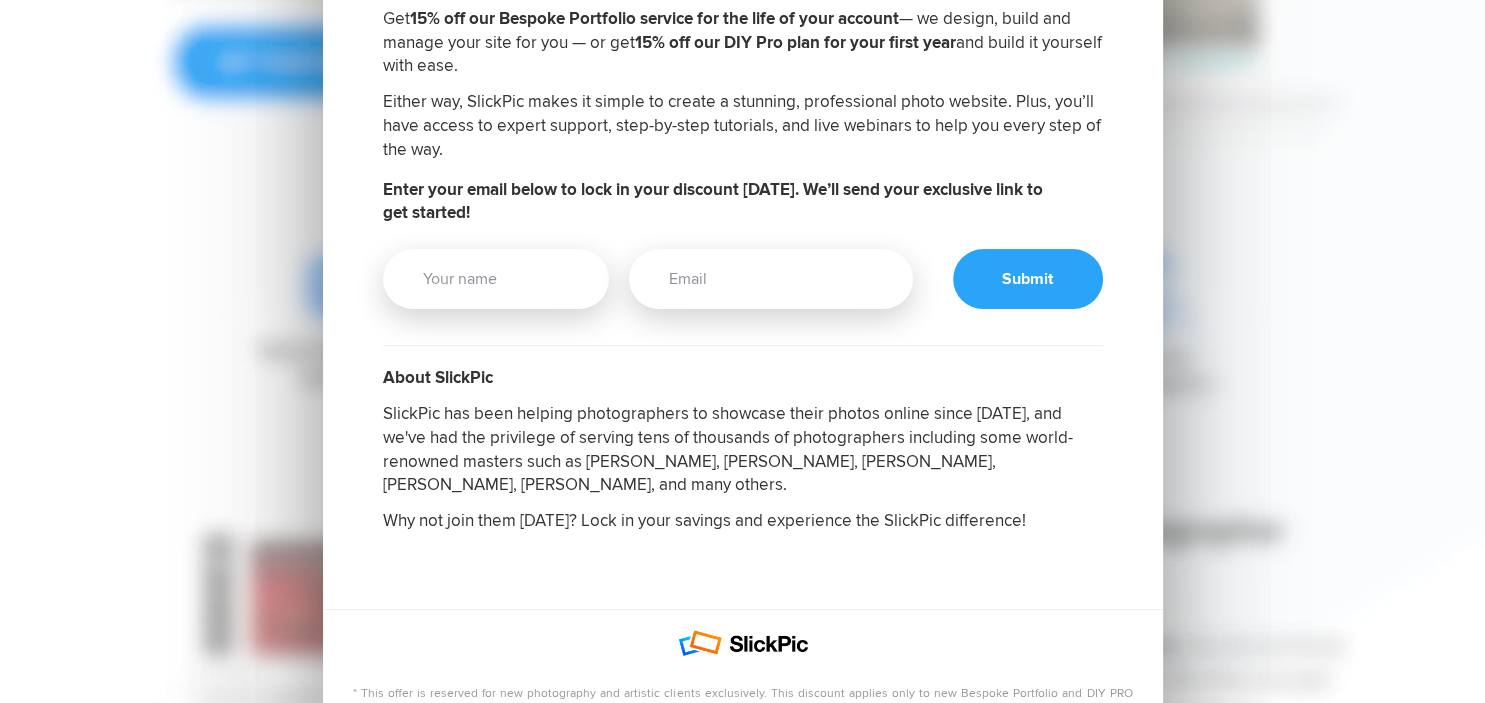 scroll, scrollTop: 528, scrollLeft: 0, axis: vertical 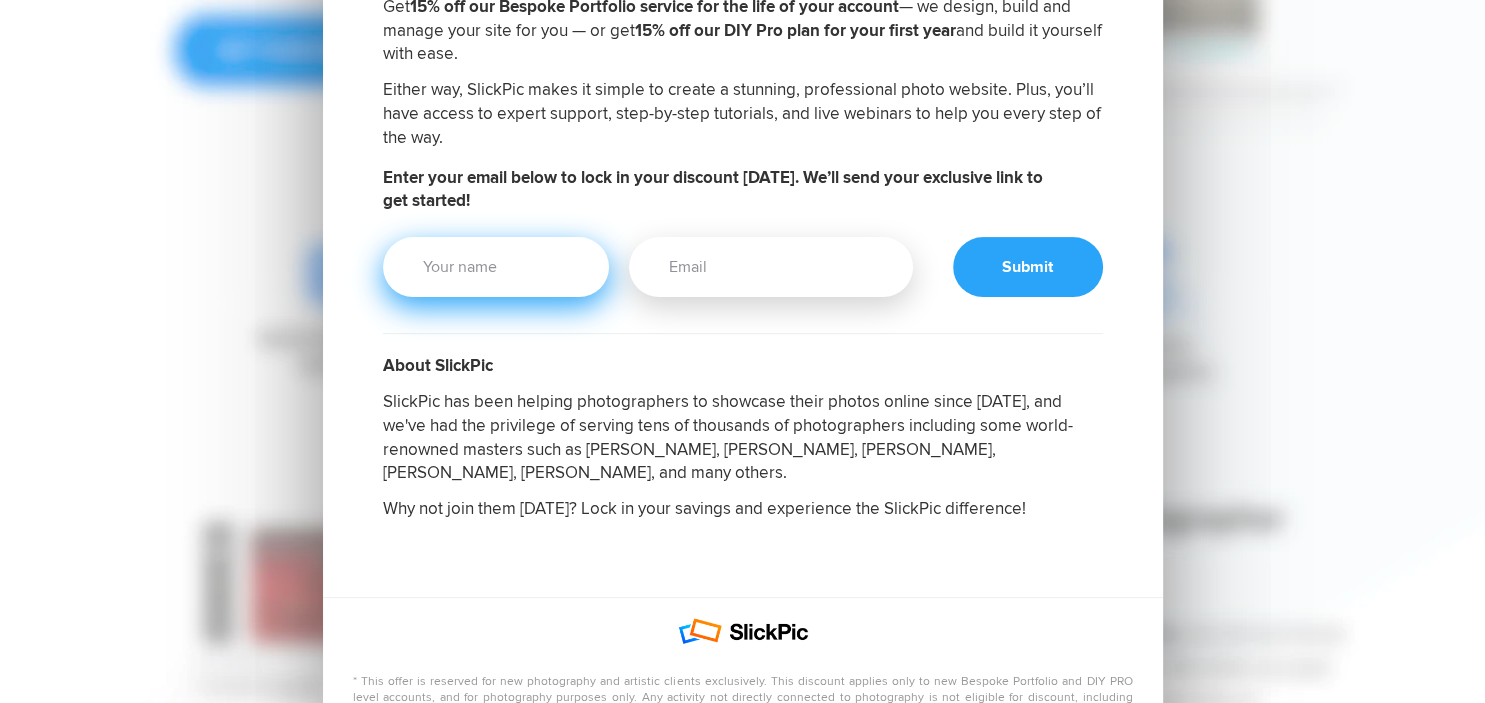 click on "Your Name" at bounding box center [496, 267] 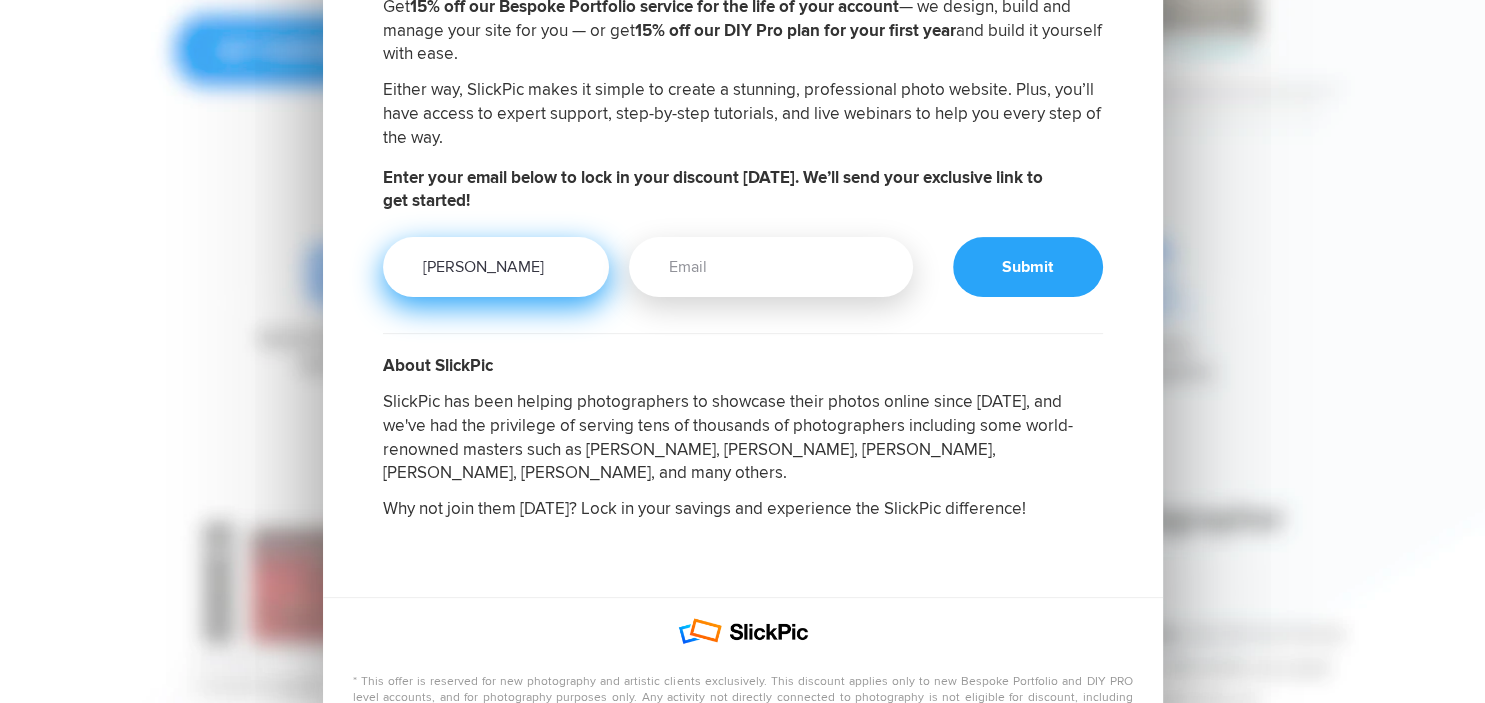 type on "[PERSON_NAME]" 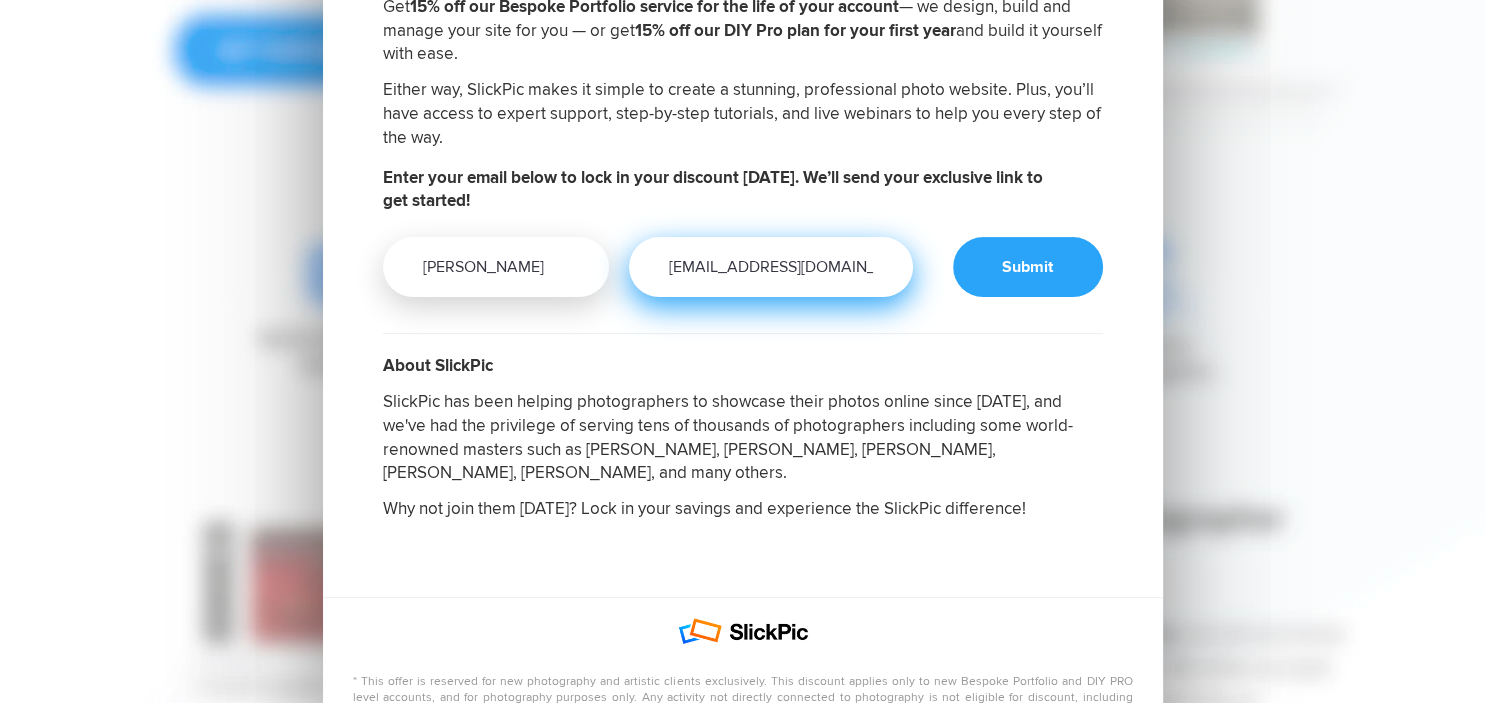type on "[EMAIL_ADDRESS][DOMAIN_NAME]" 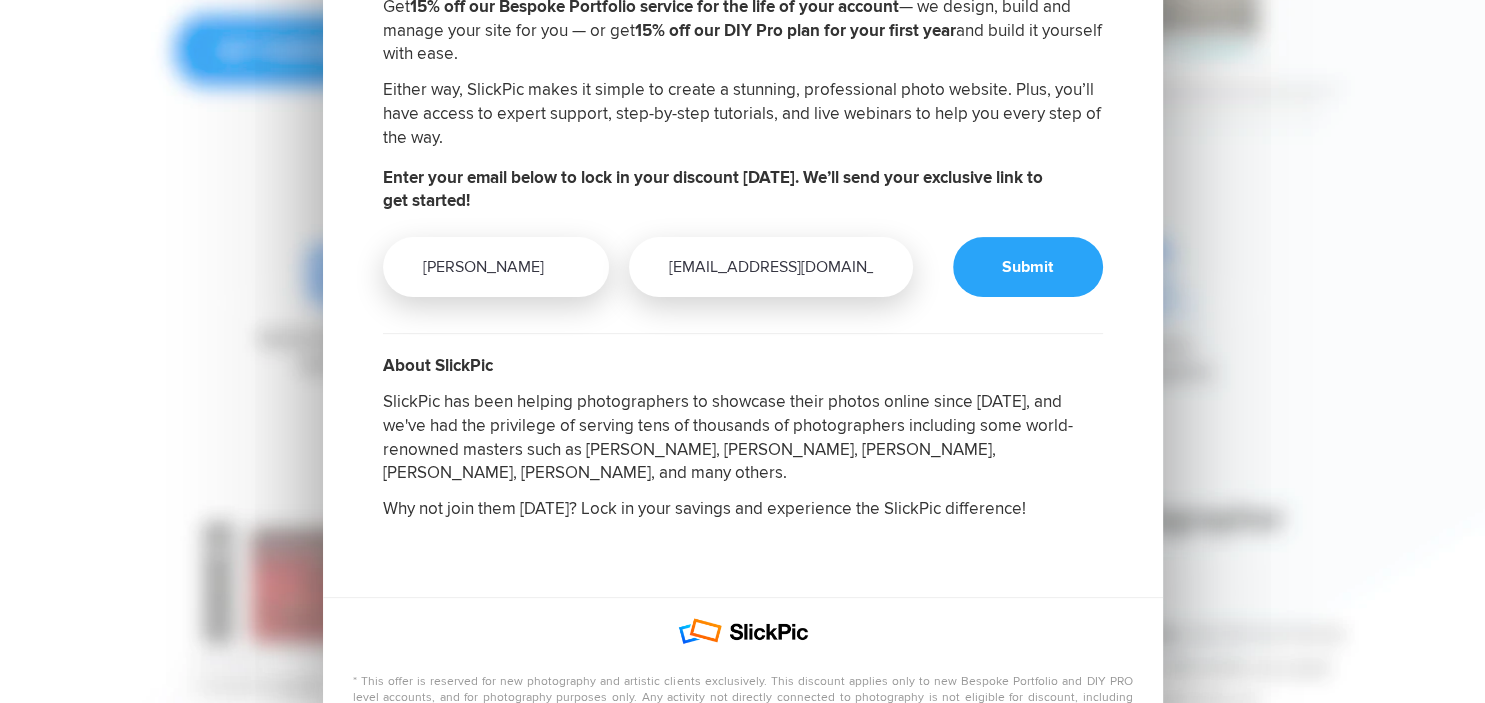 click at bounding box center (1028, 267) 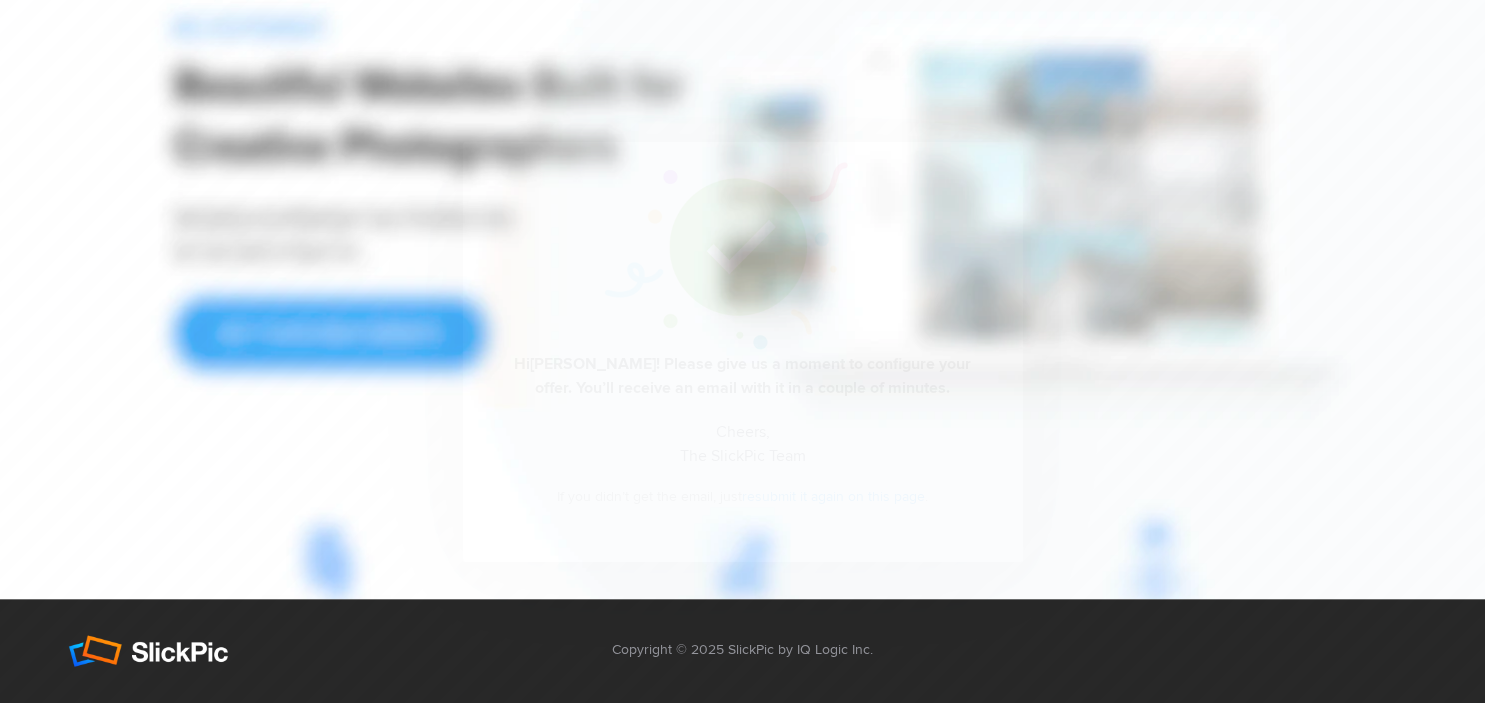 scroll, scrollTop: 244, scrollLeft: 0, axis: vertical 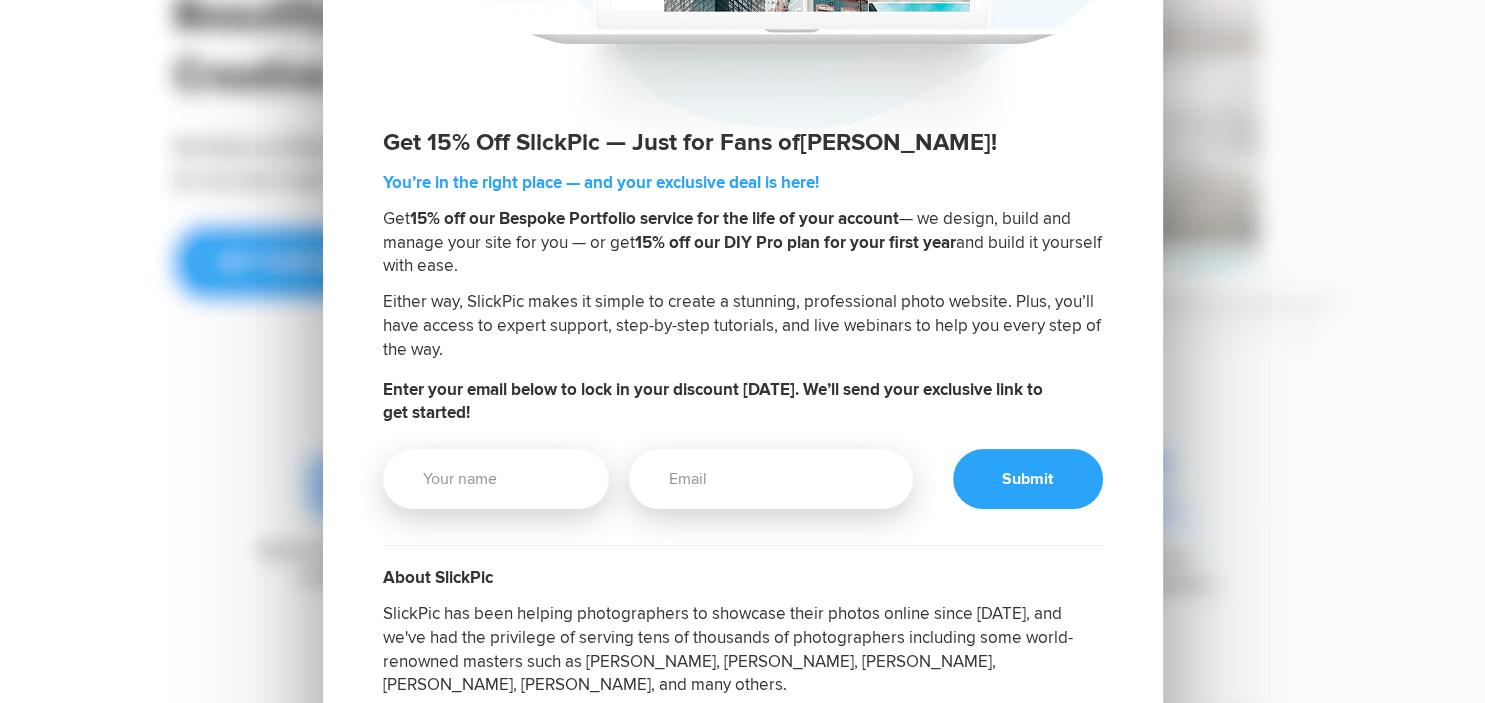 click on "You’re in the right place — and your exclusive deal is here!" at bounding box center (601, 182) 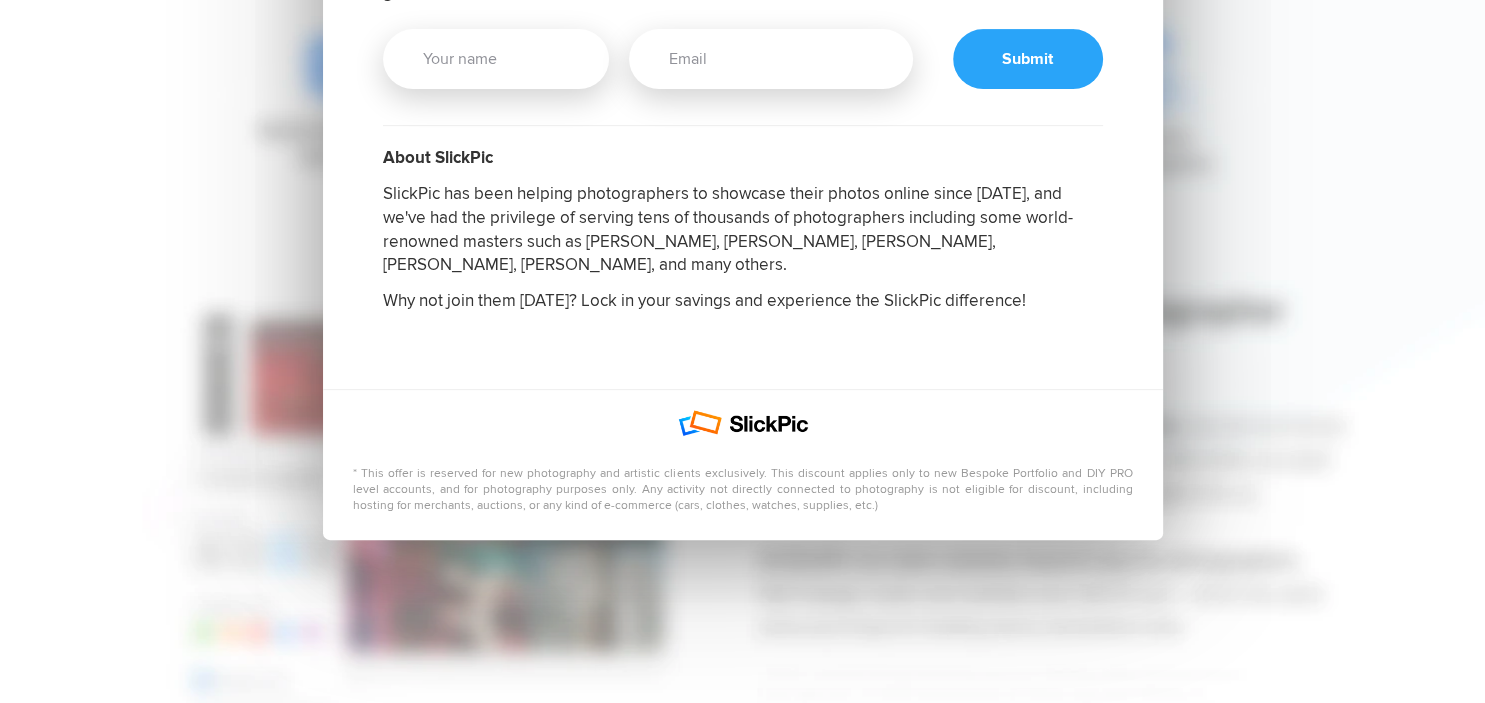scroll, scrollTop: 388, scrollLeft: 0, axis: vertical 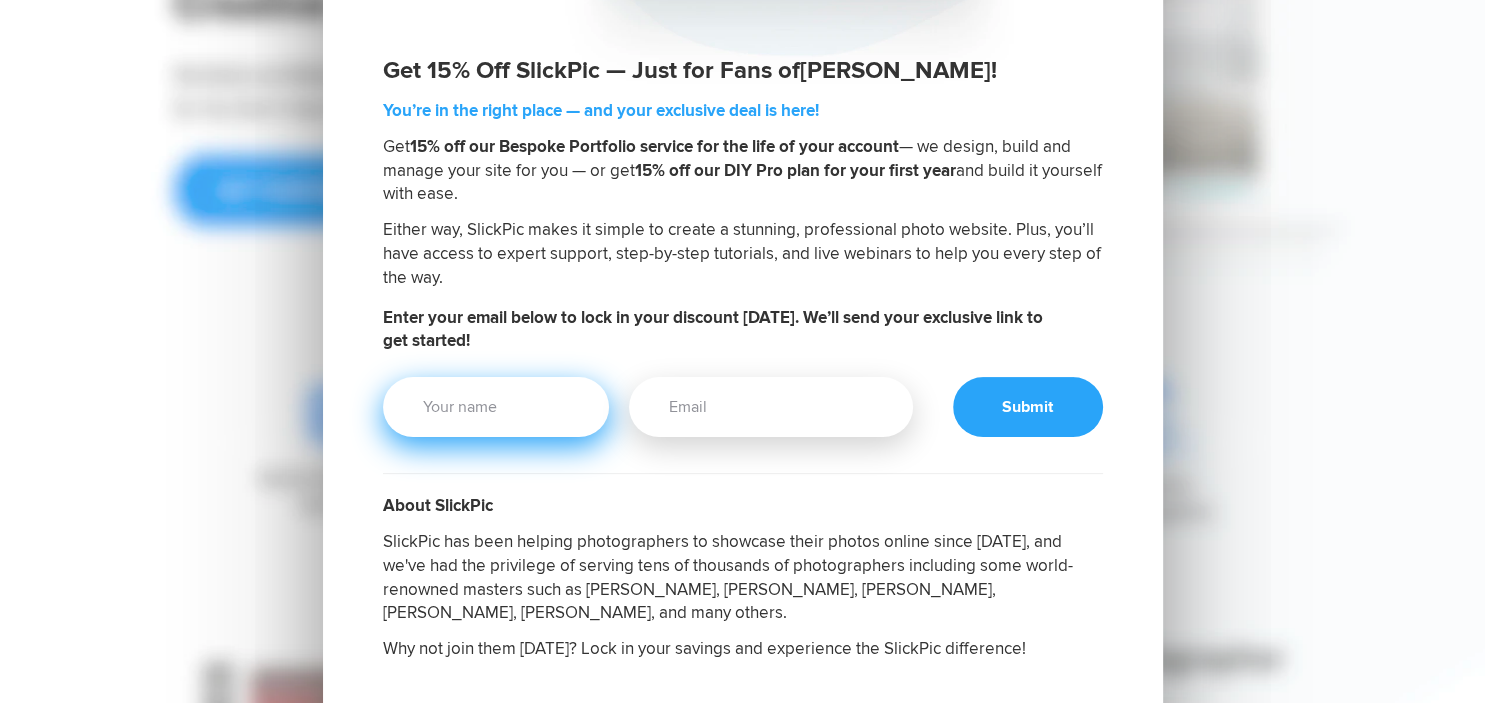 click on "Your Name" at bounding box center [496, 407] 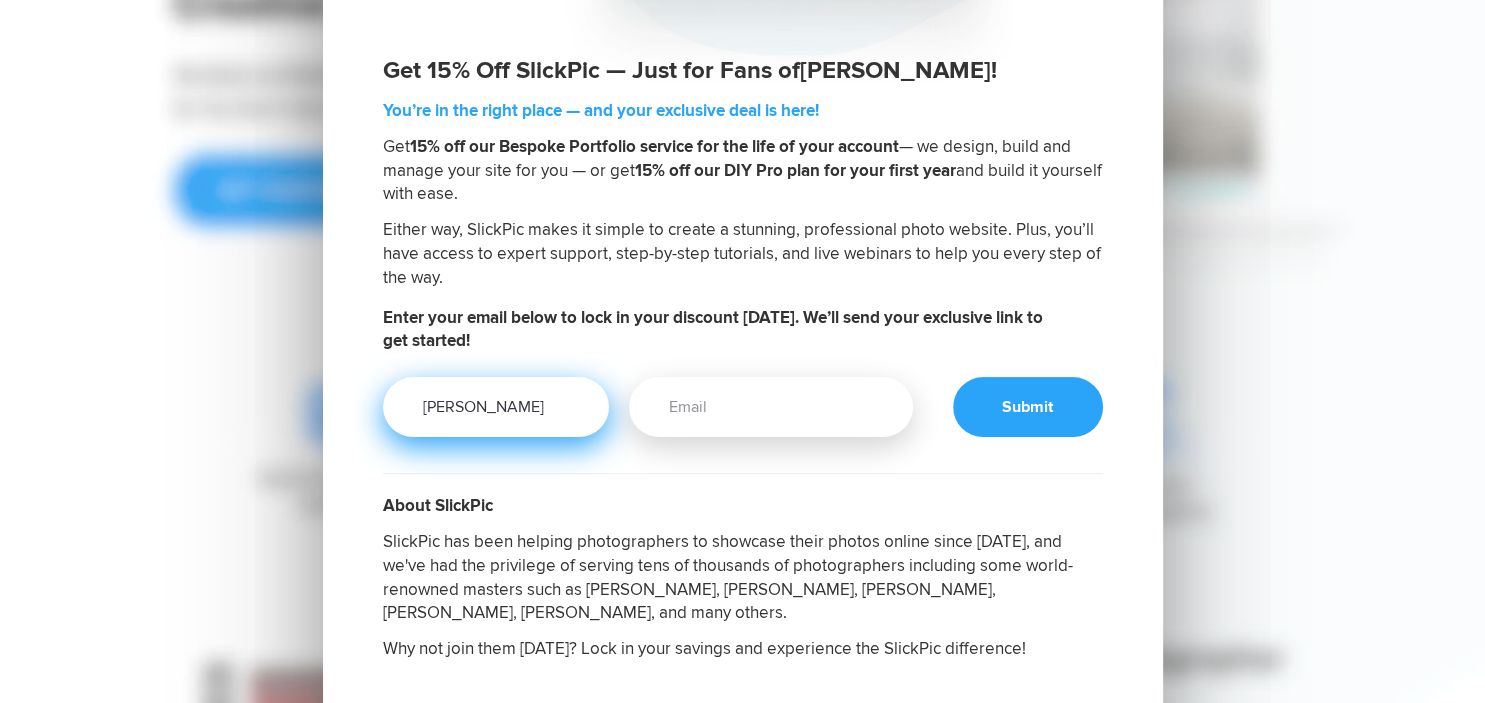 type on "[PERSON_NAME]" 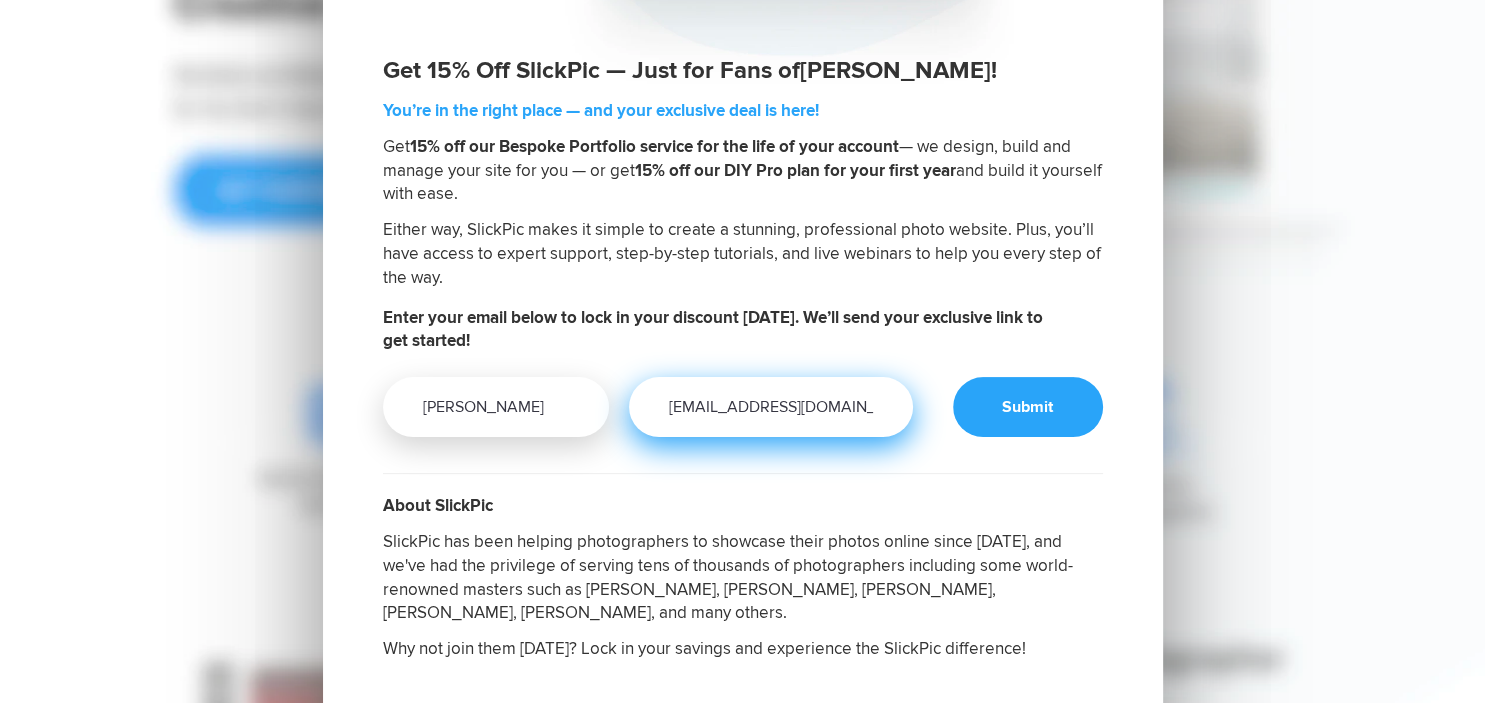 type on "[EMAIL_ADDRESS][DOMAIN_NAME]" 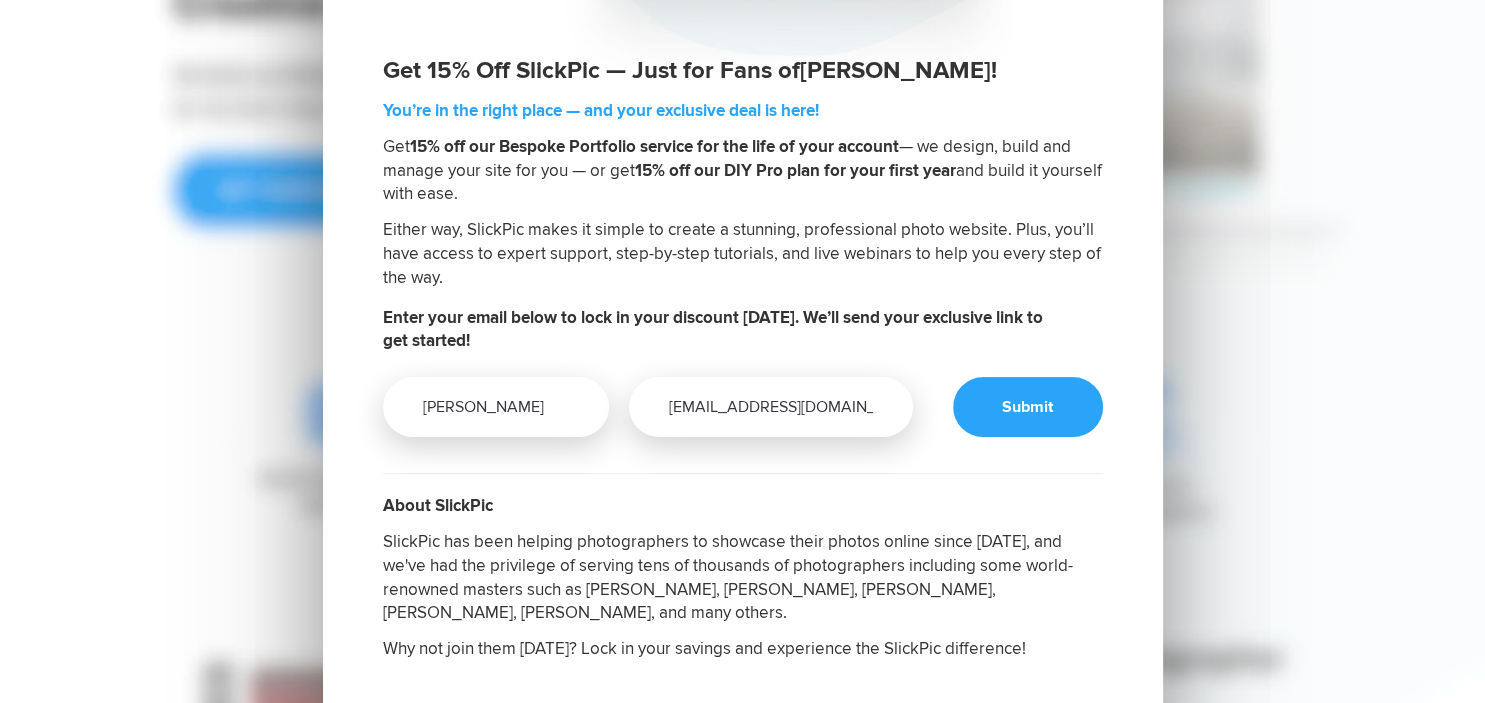 click at bounding box center [1028, 407] 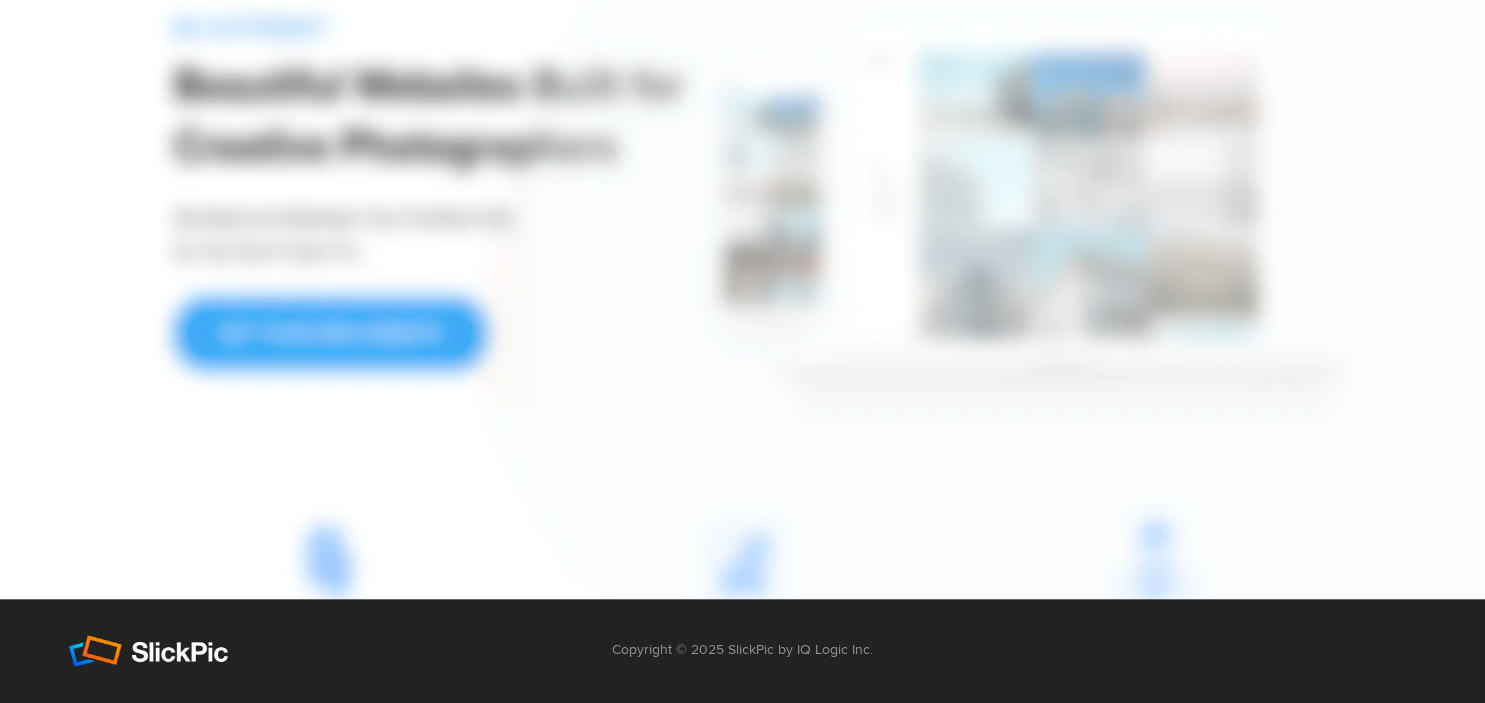 scroll, scrollTop: 244, scrollLeft: 0, axis: vertical 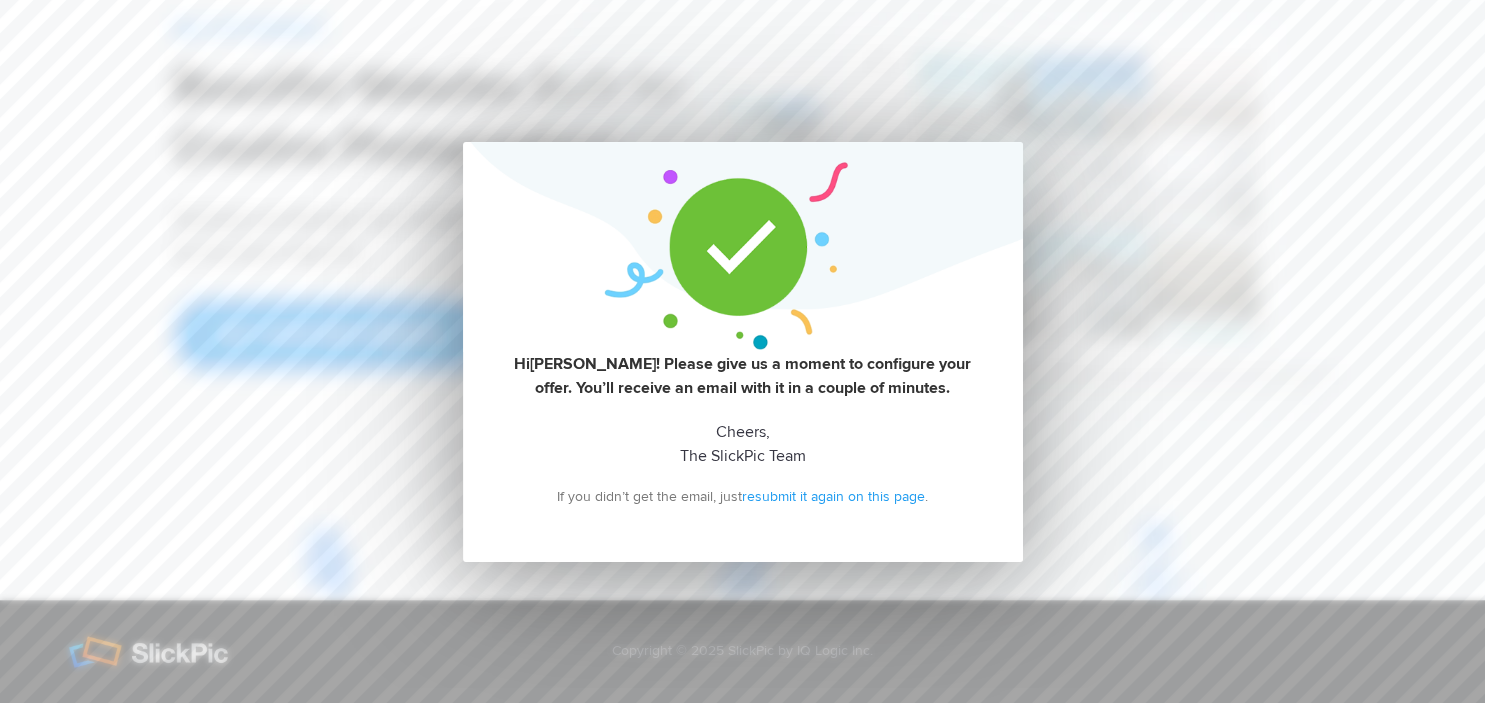 click on "Cheers,  The SlickPic Team" at bounding box center (743, 444) 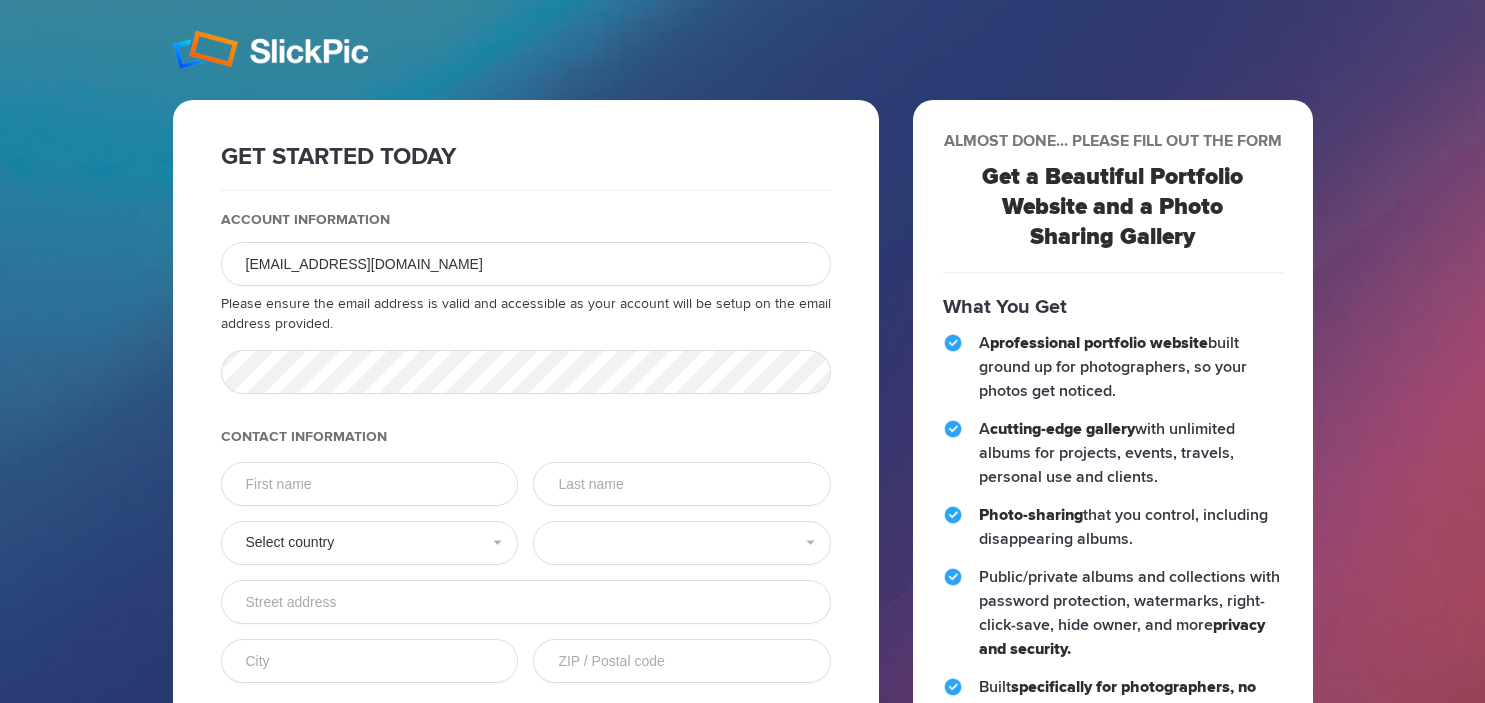select on "[GEOGRAPHIC_DATA]" 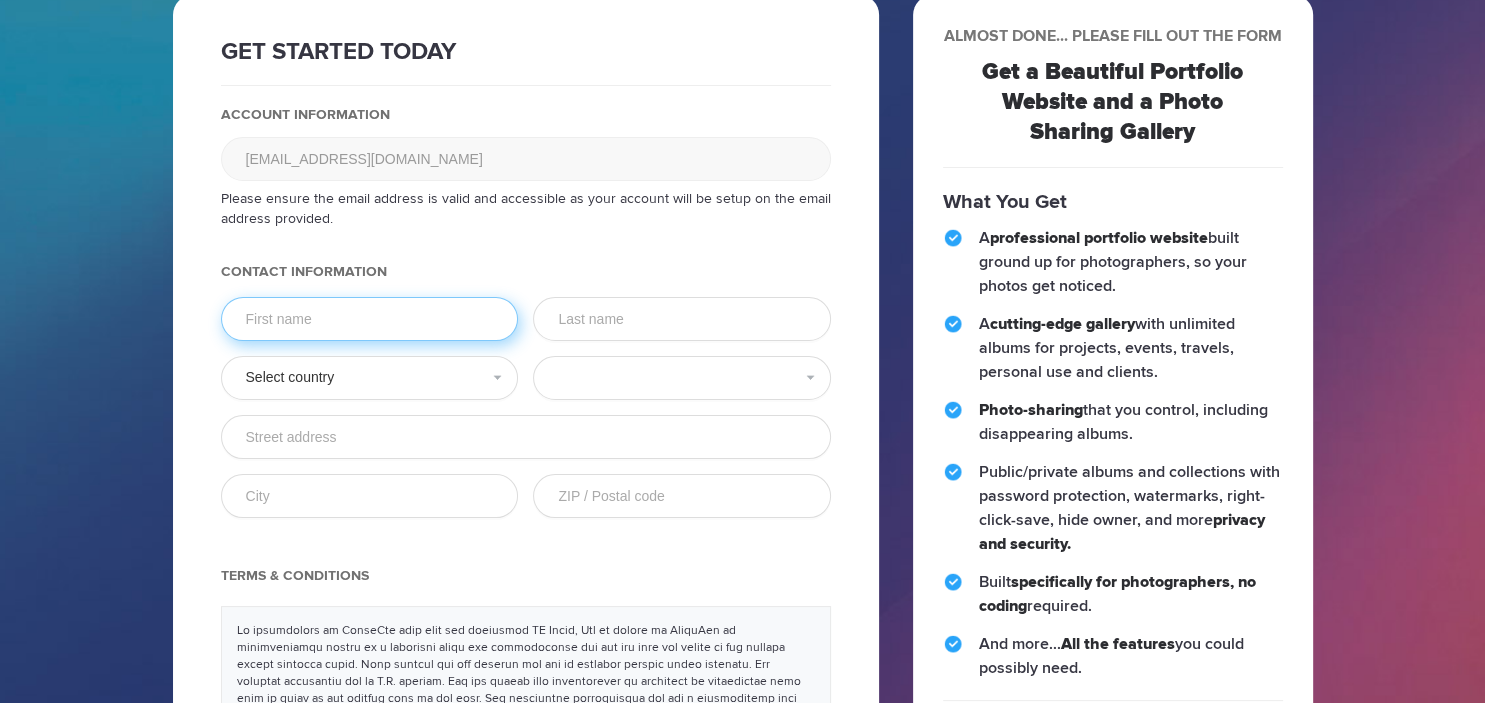 click 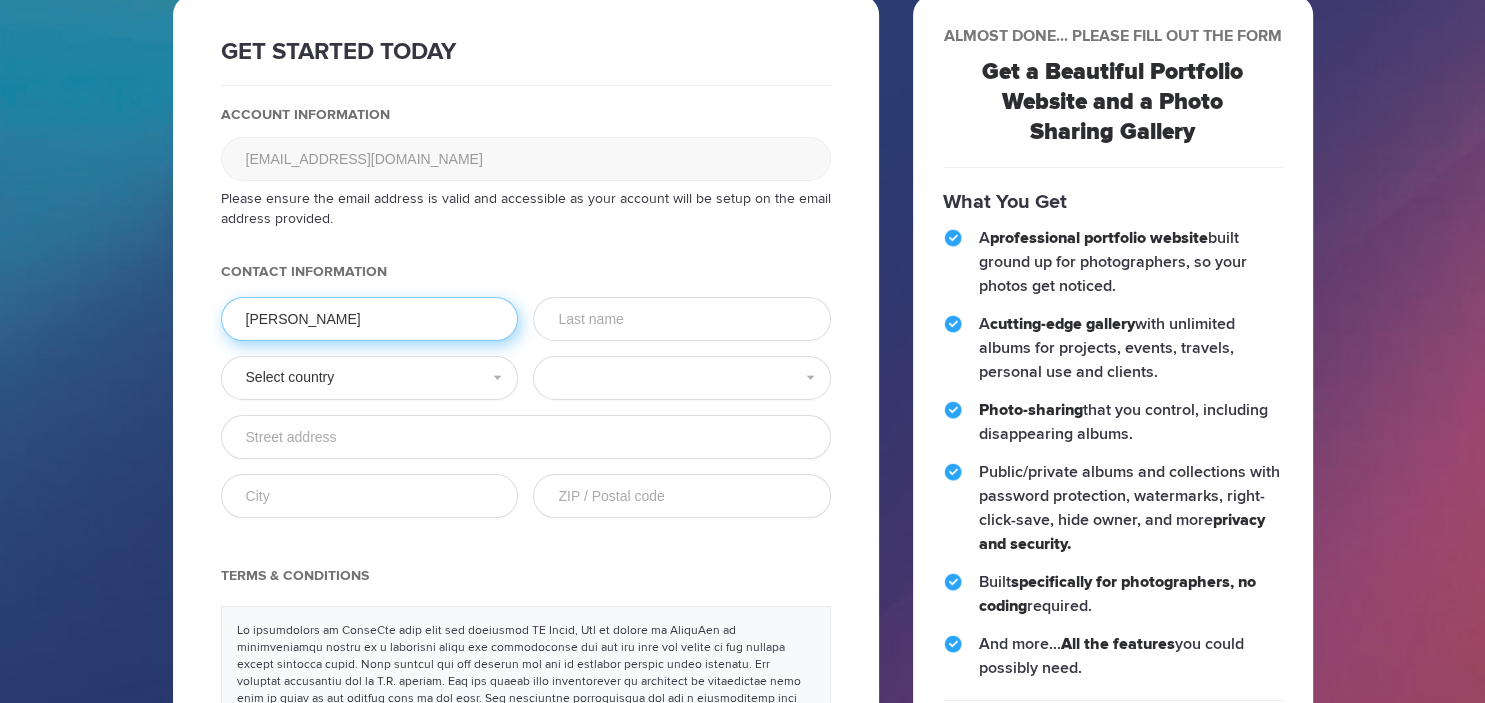 type on "[PERSON_NAME]" 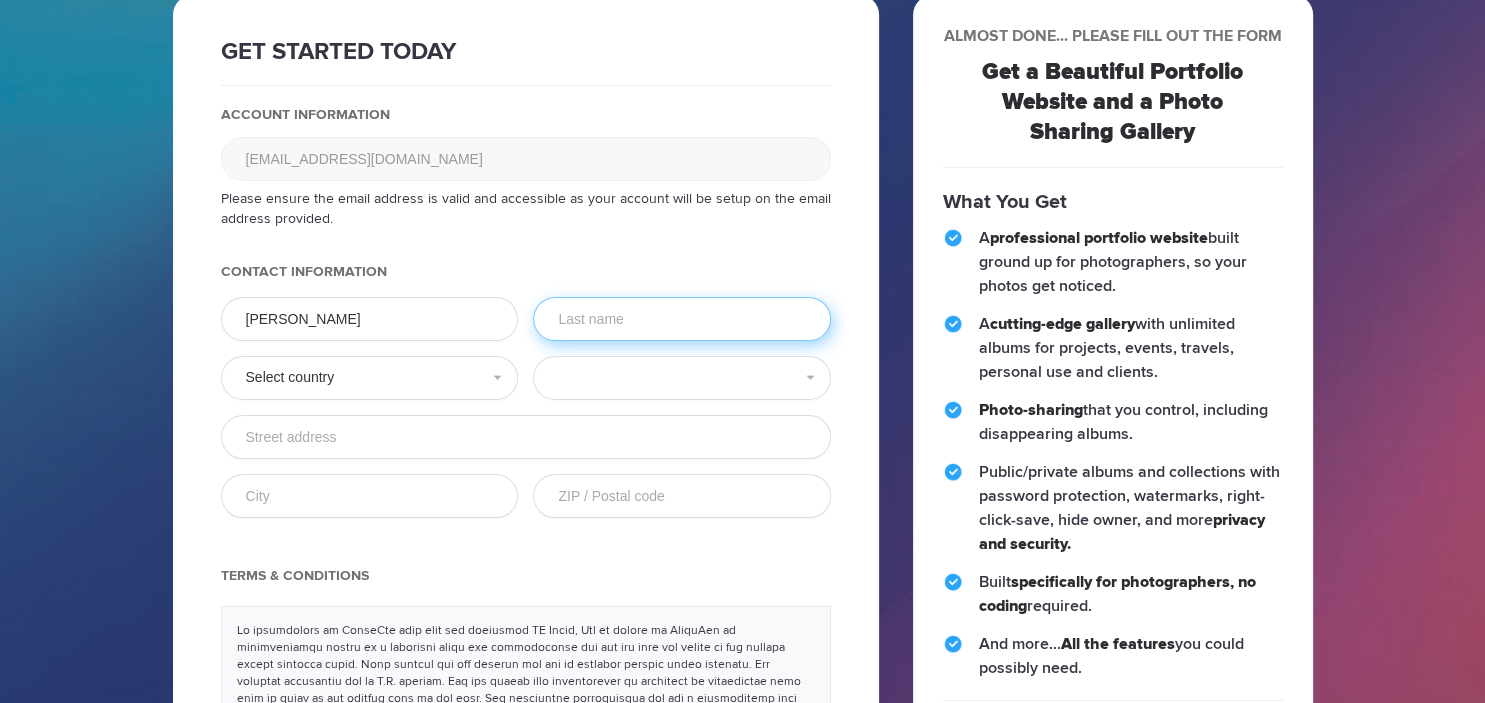 type on "KOTHARI" 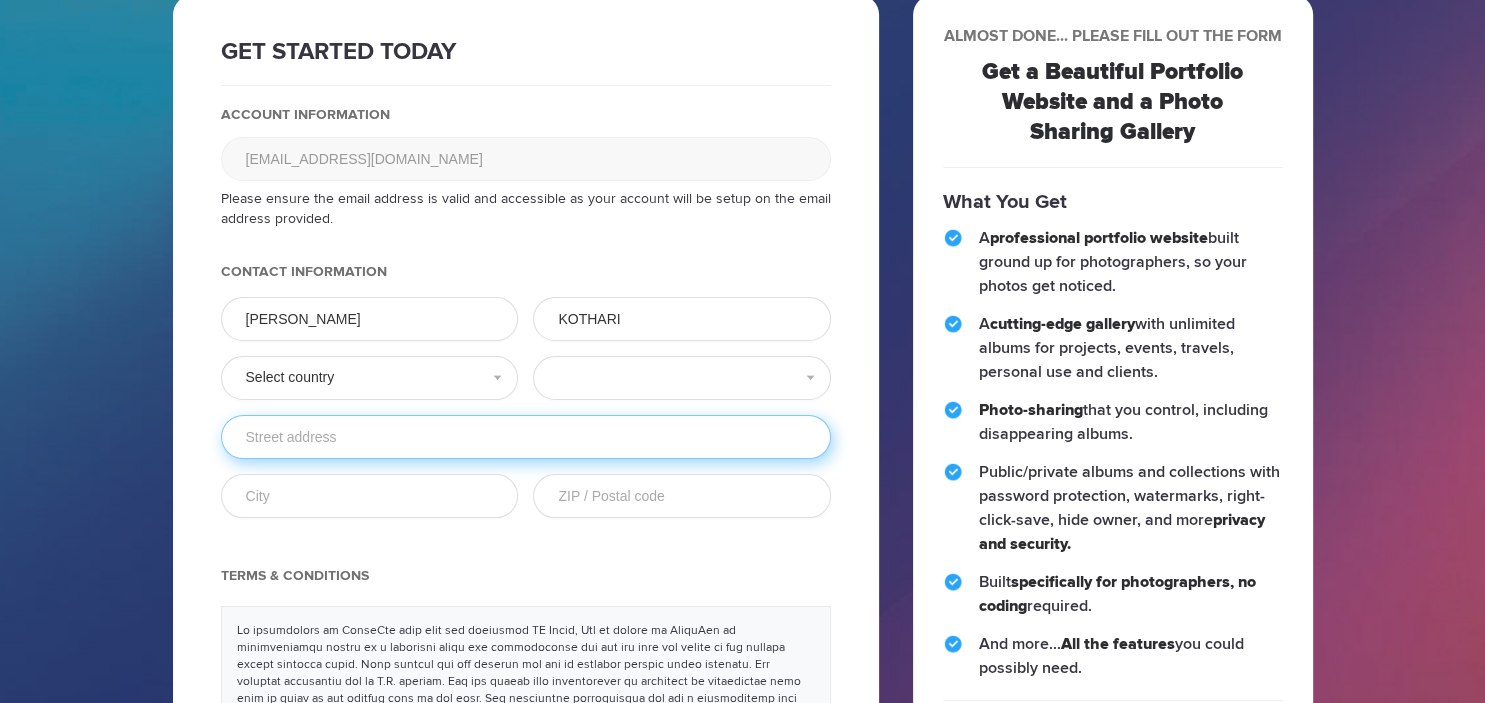 type on "[STREET_ADDRESS]" 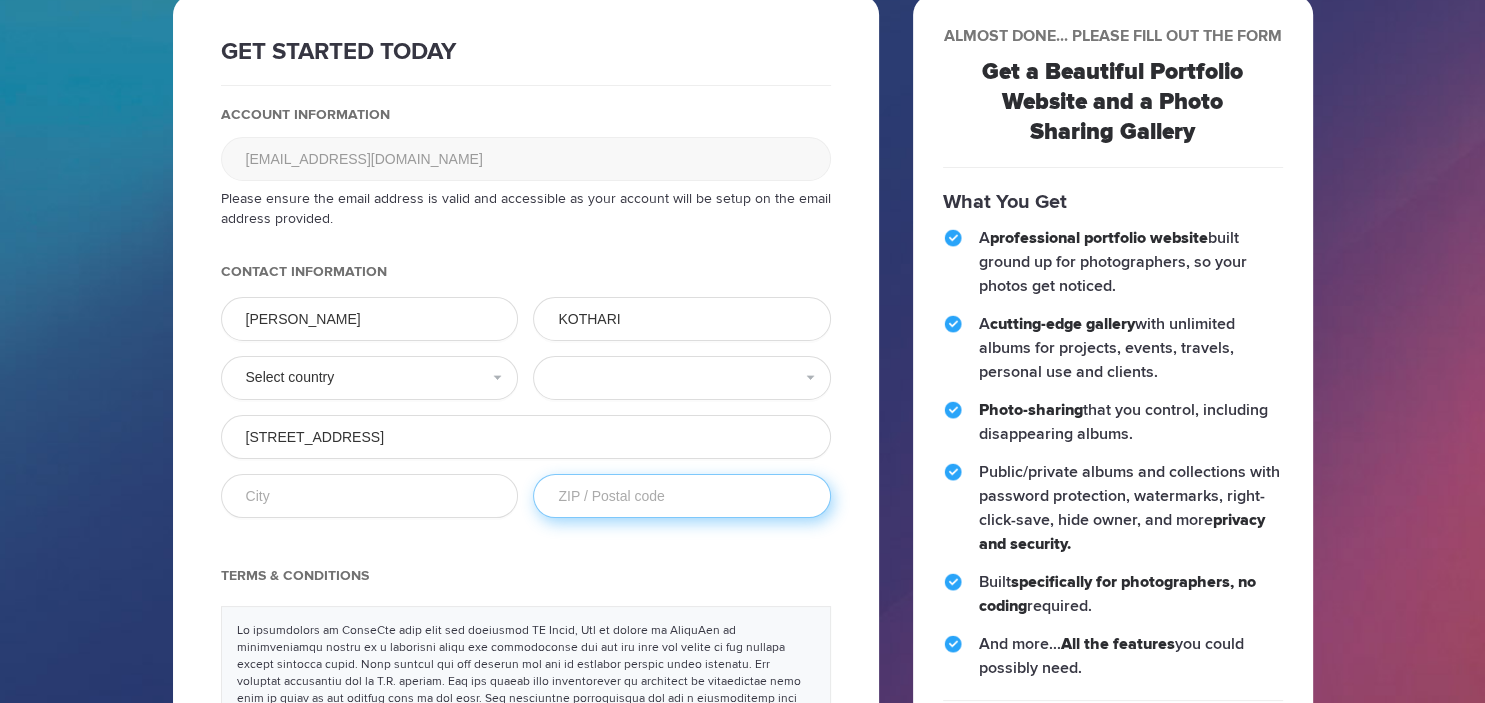 type on "92126" 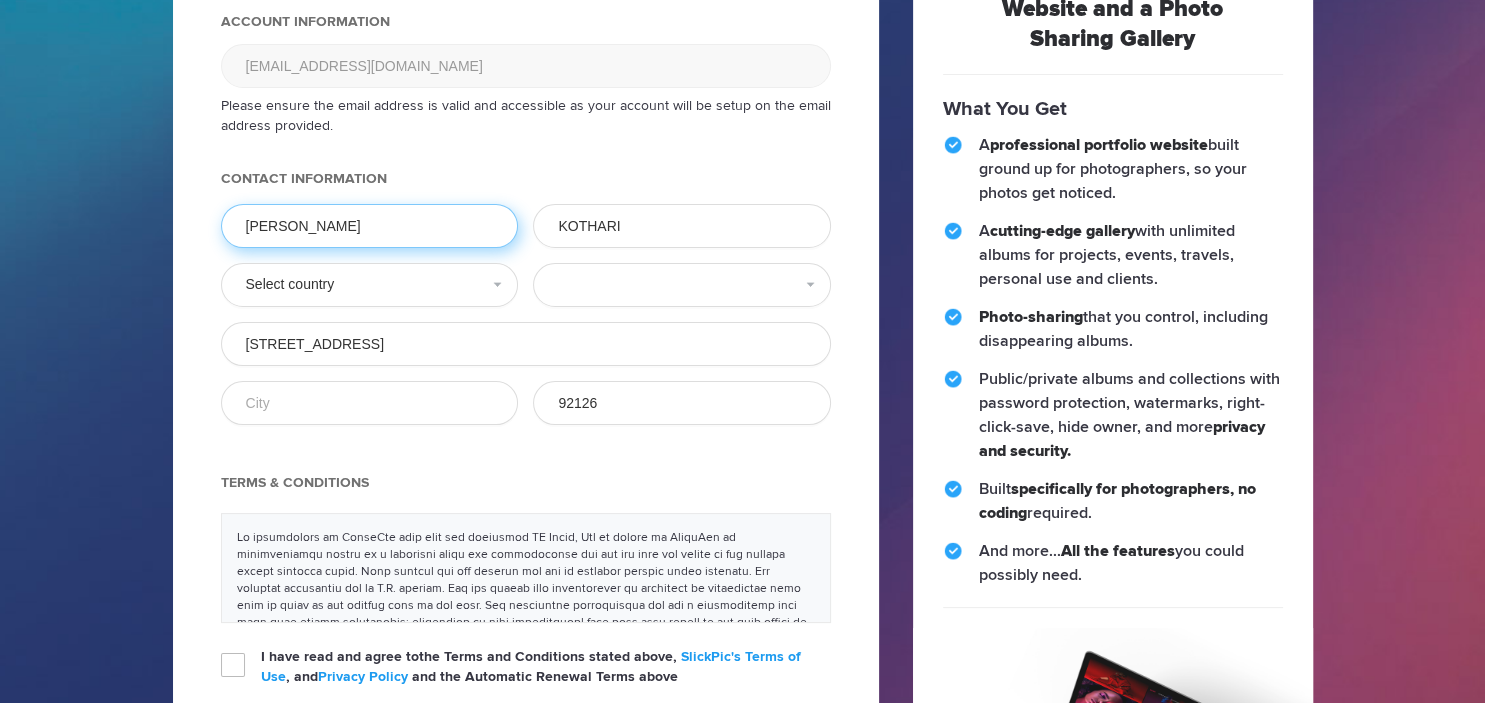 scroll, scrollTop: 211, scrollLeft: 0, axis: vertical 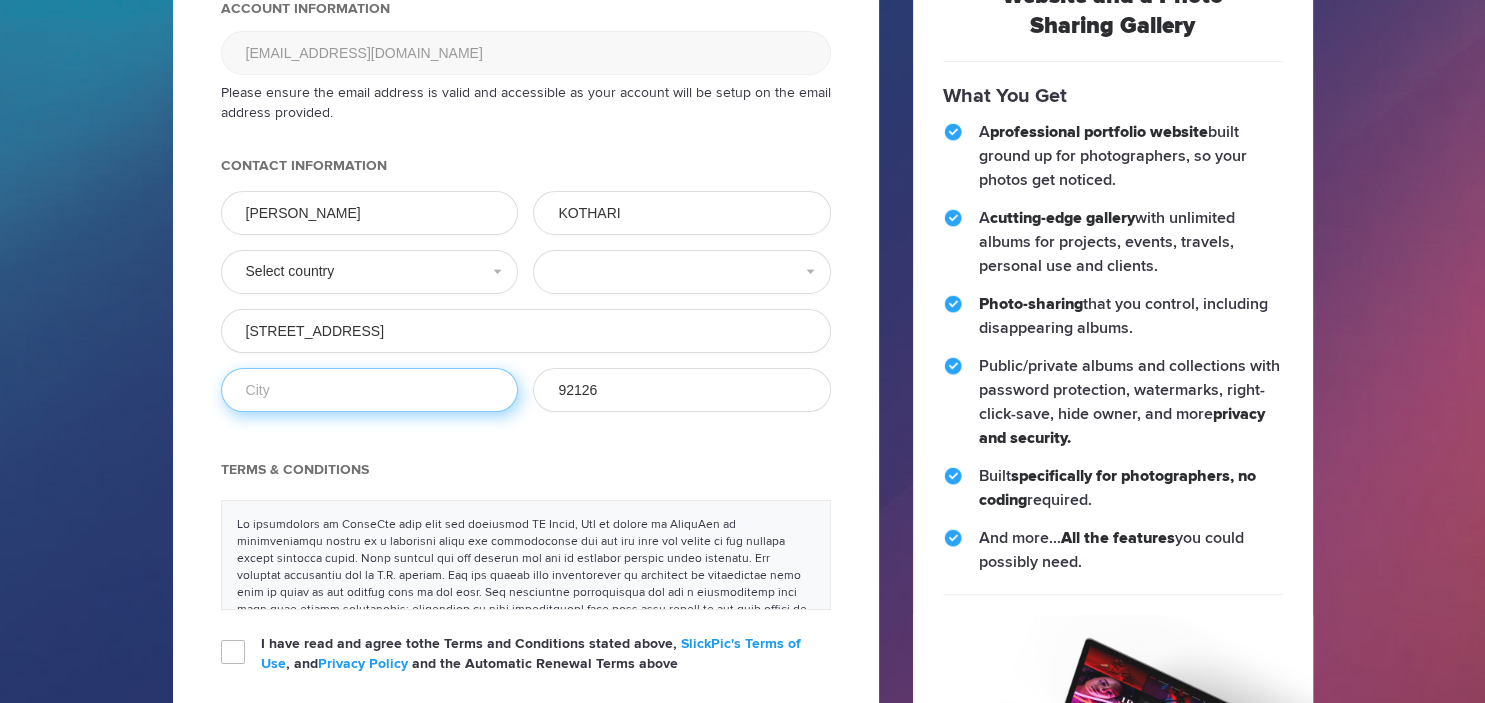 click 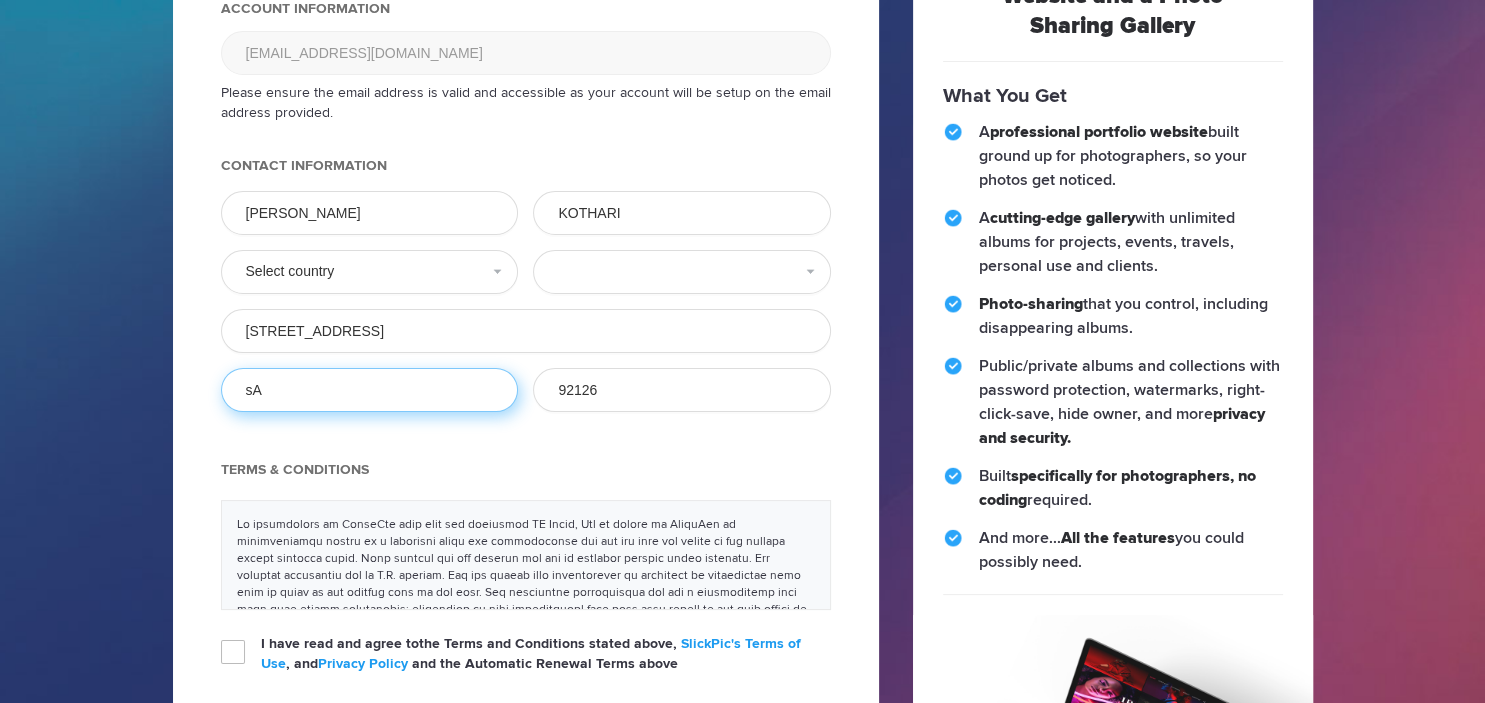 type on "s" 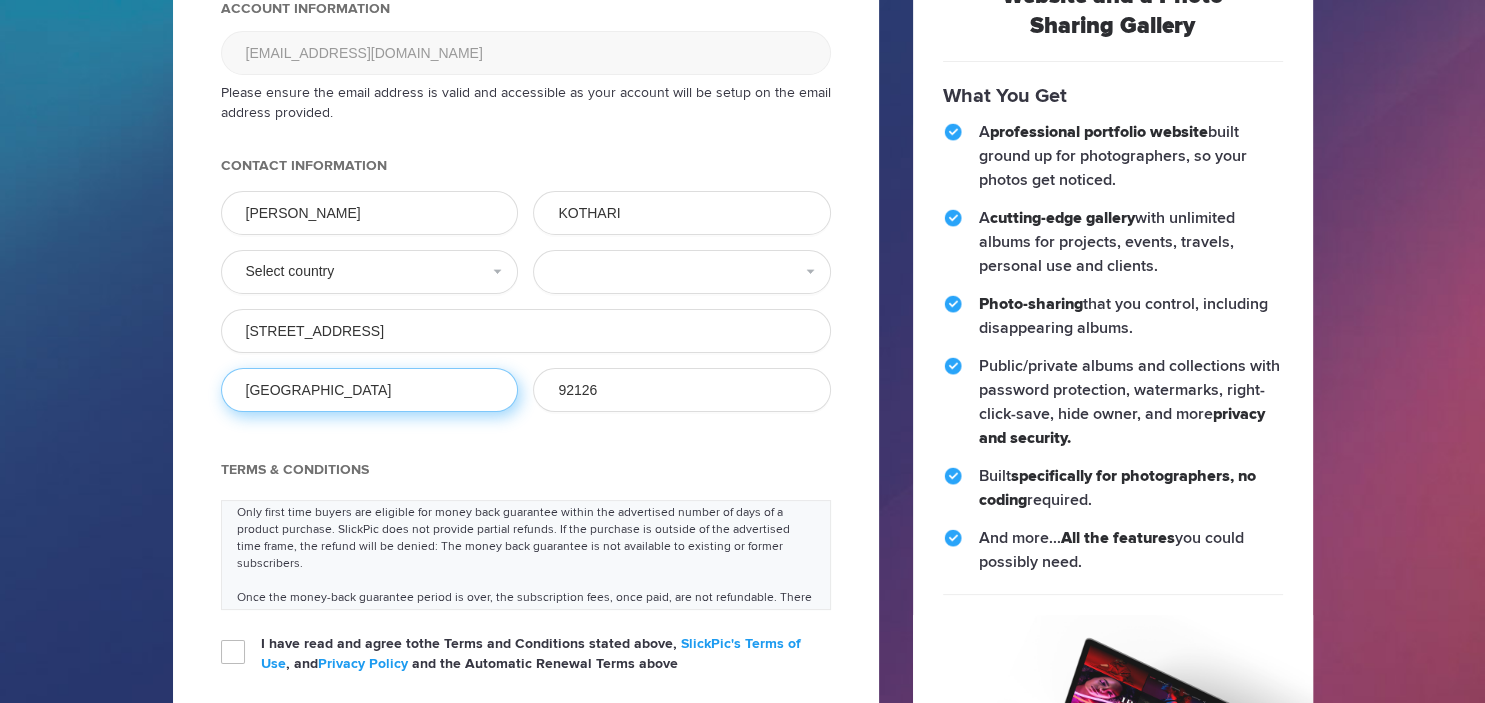 scroll, scrollTop: 806, scrollLeft: 0, axis: vertical 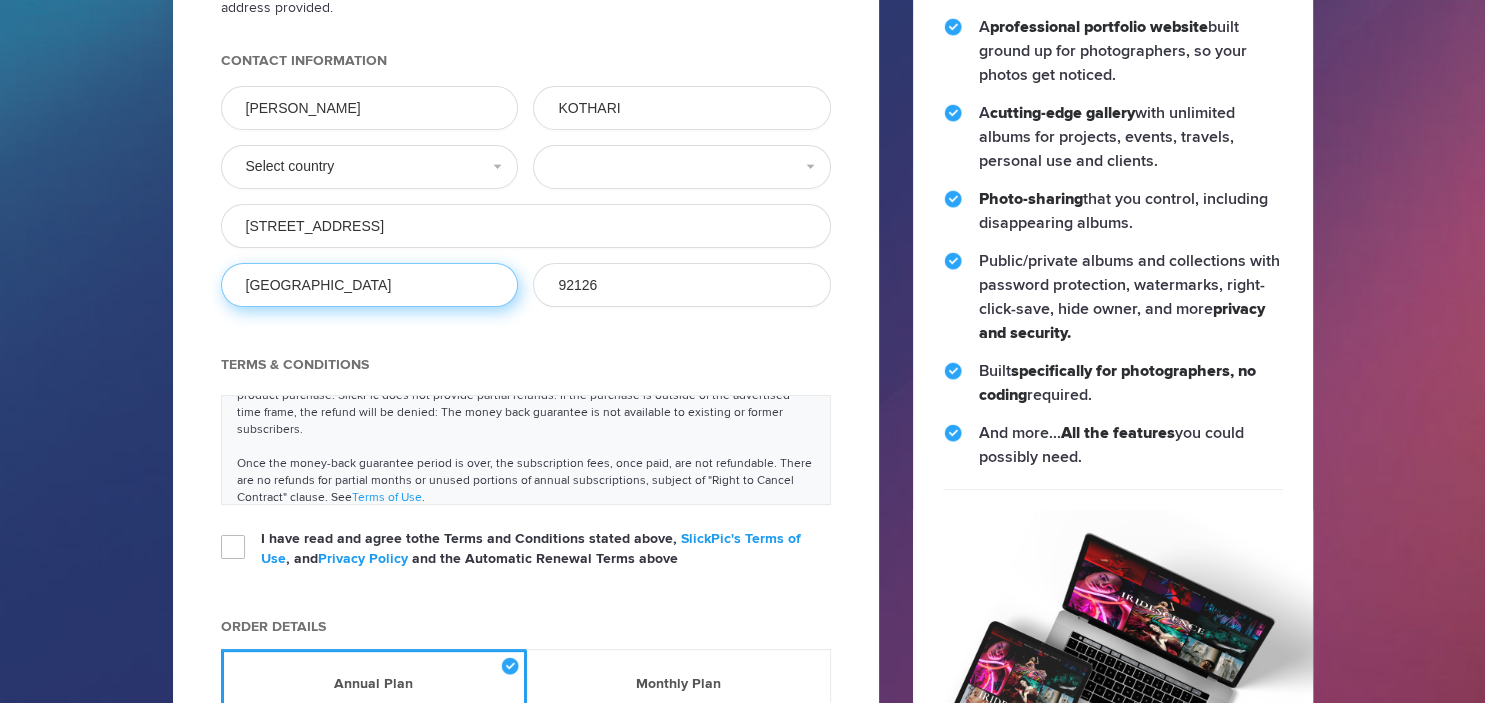 type on "[GEOGRAPHIC_DATA]" 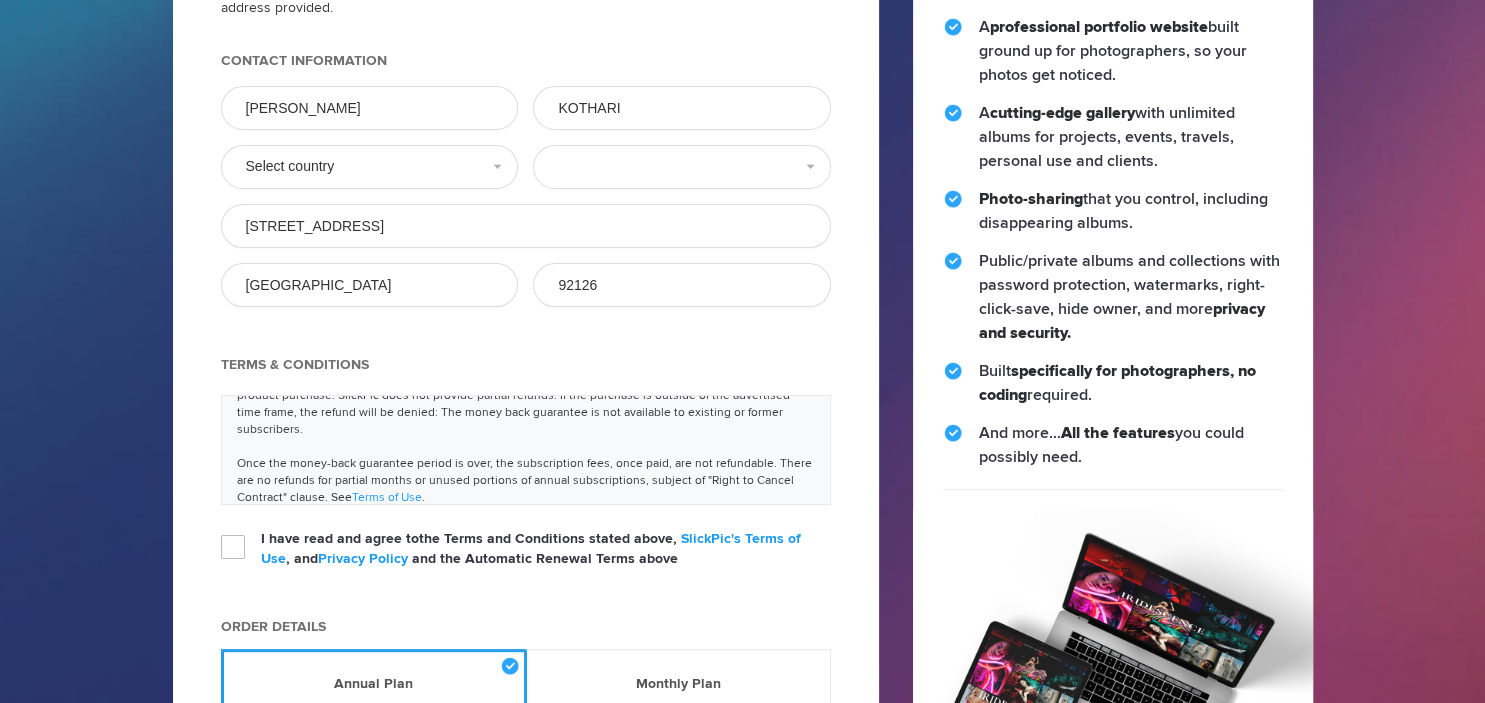 click on "I have read and agree to  the Terms and Conditions stated above,   SlickPic's Terms of Use , and  Privacy Policy   and the Automatic Renewal Terms above" 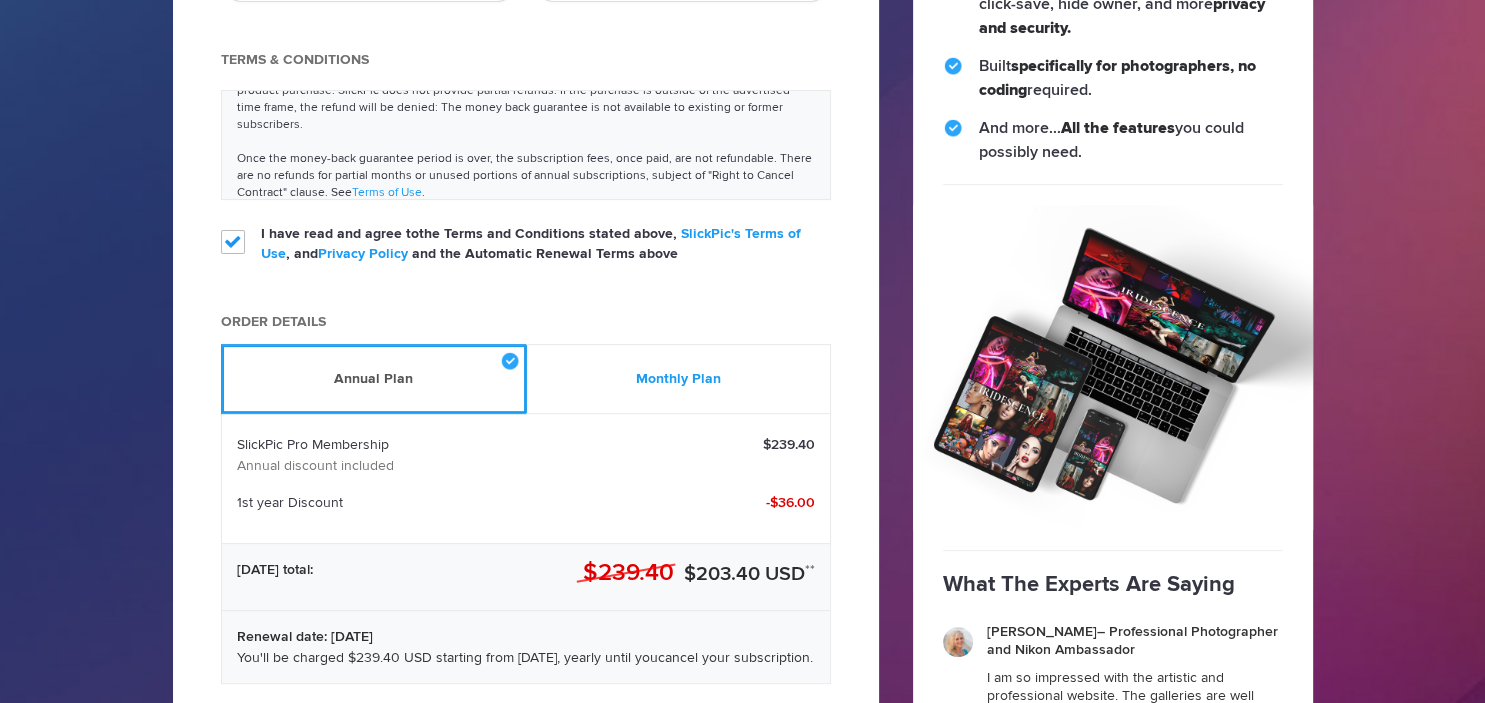 scroll, scrollTop: 633, scrollLeft: 0, axis: vertical 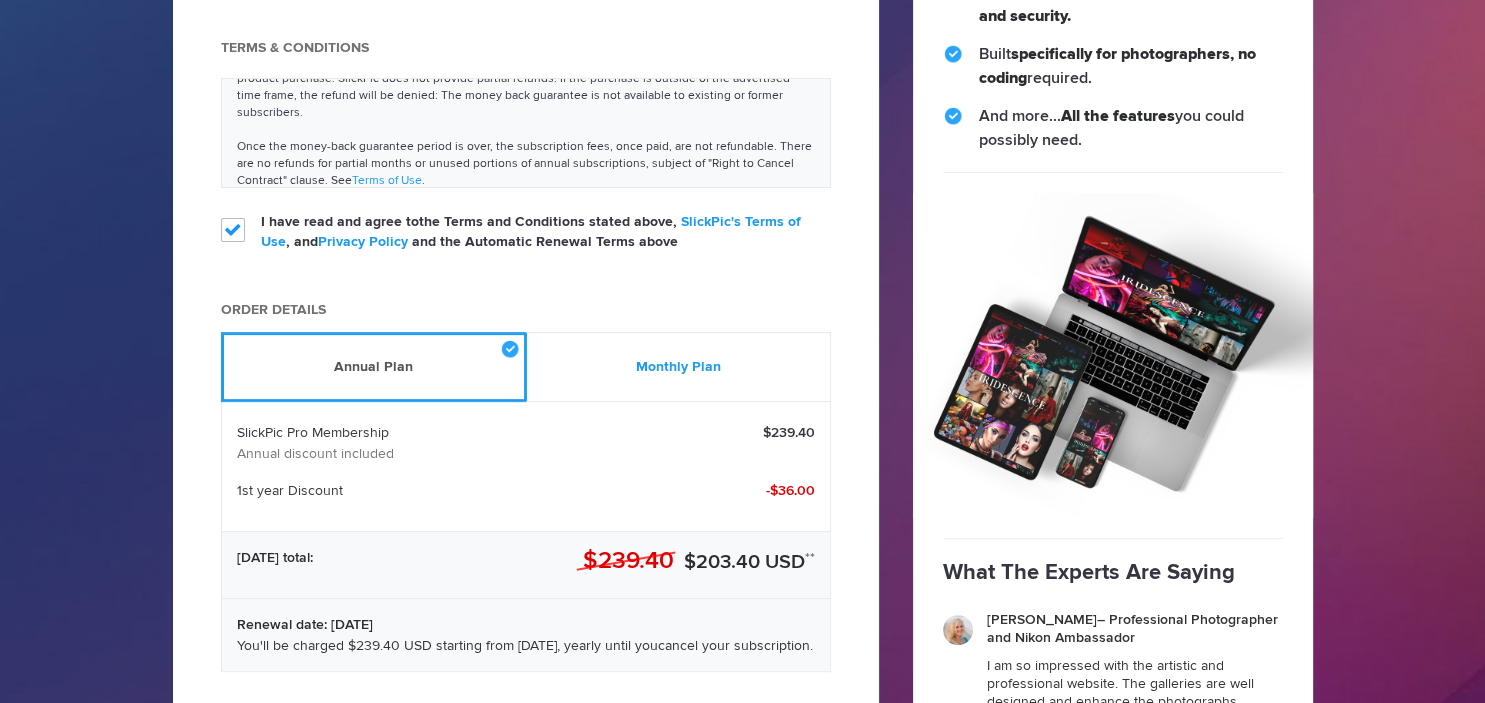 click on "Monthly Plan" 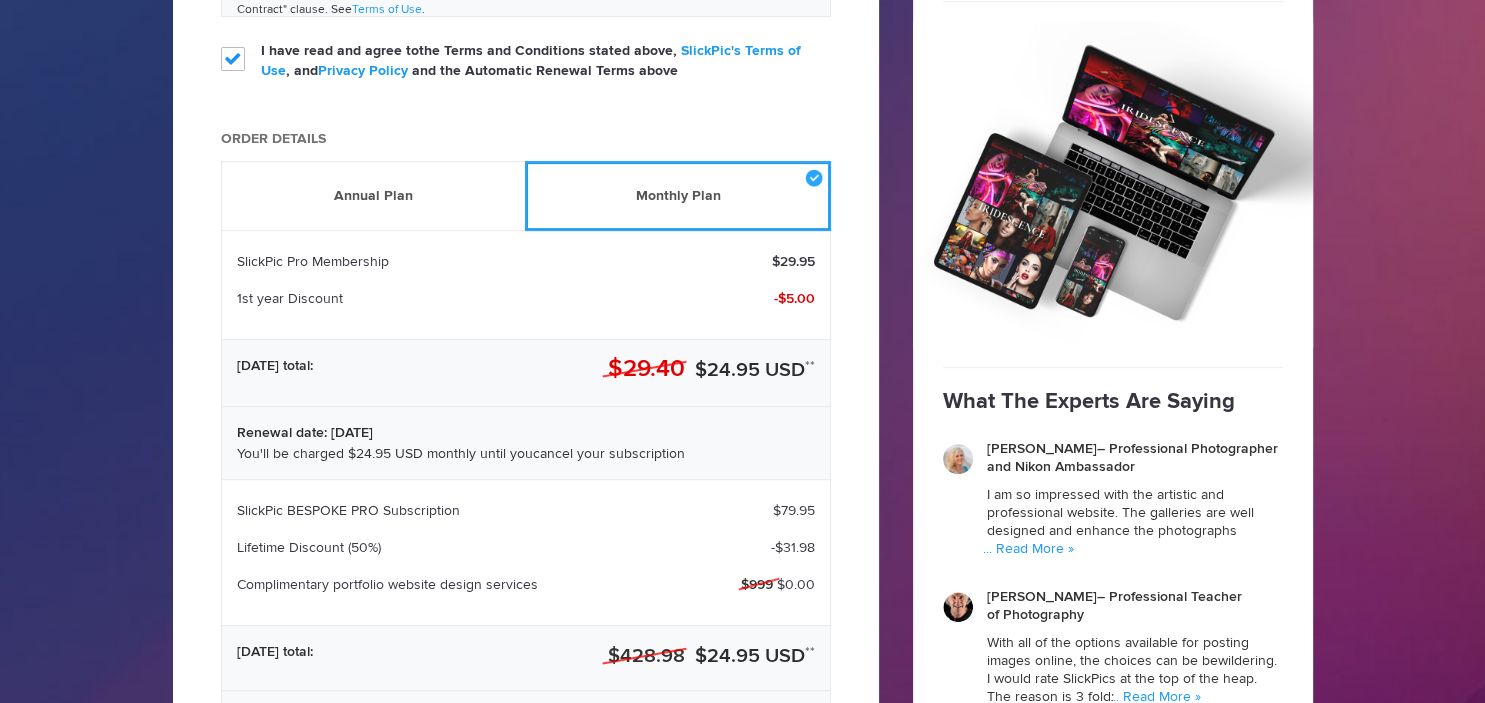 scroll, scrollTop: 739, scrollLeft: 0, axis: vertical 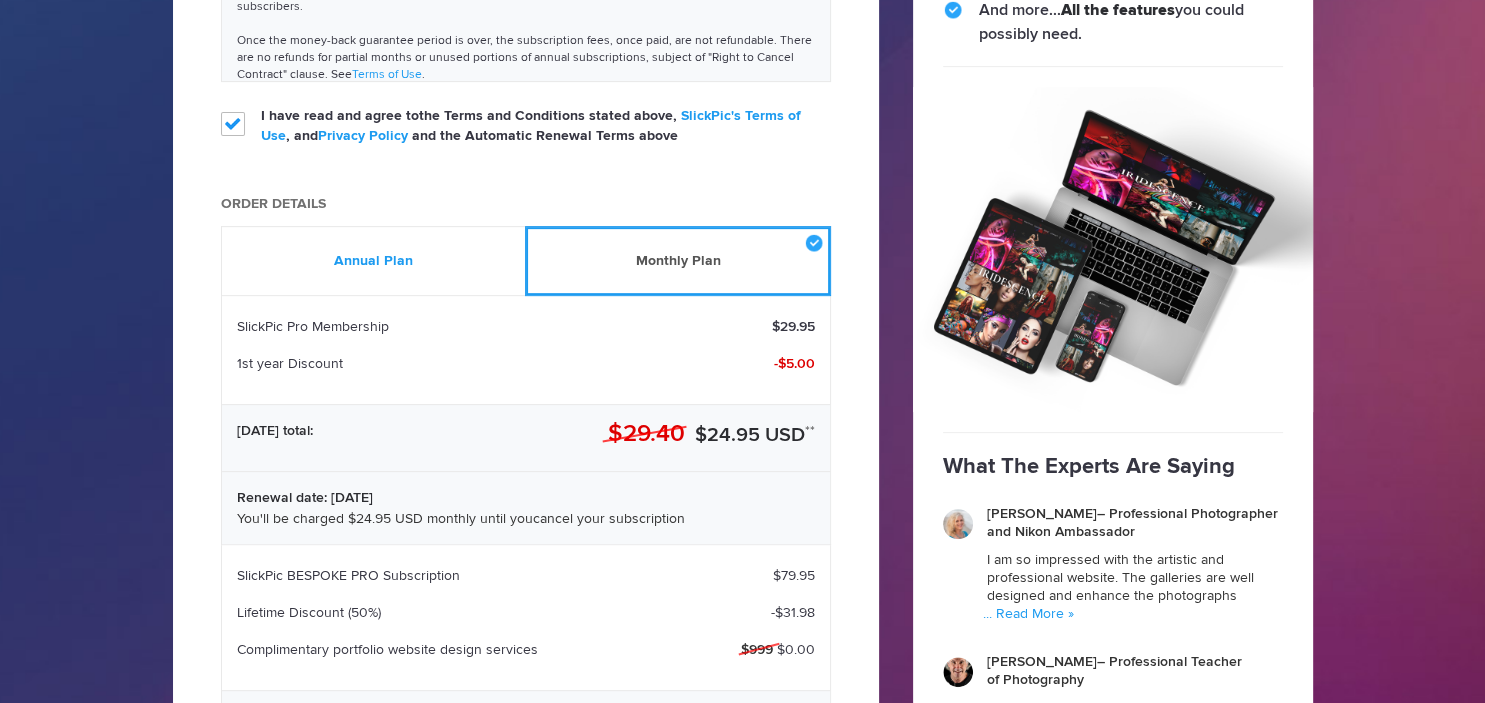click on "Annual Plan" 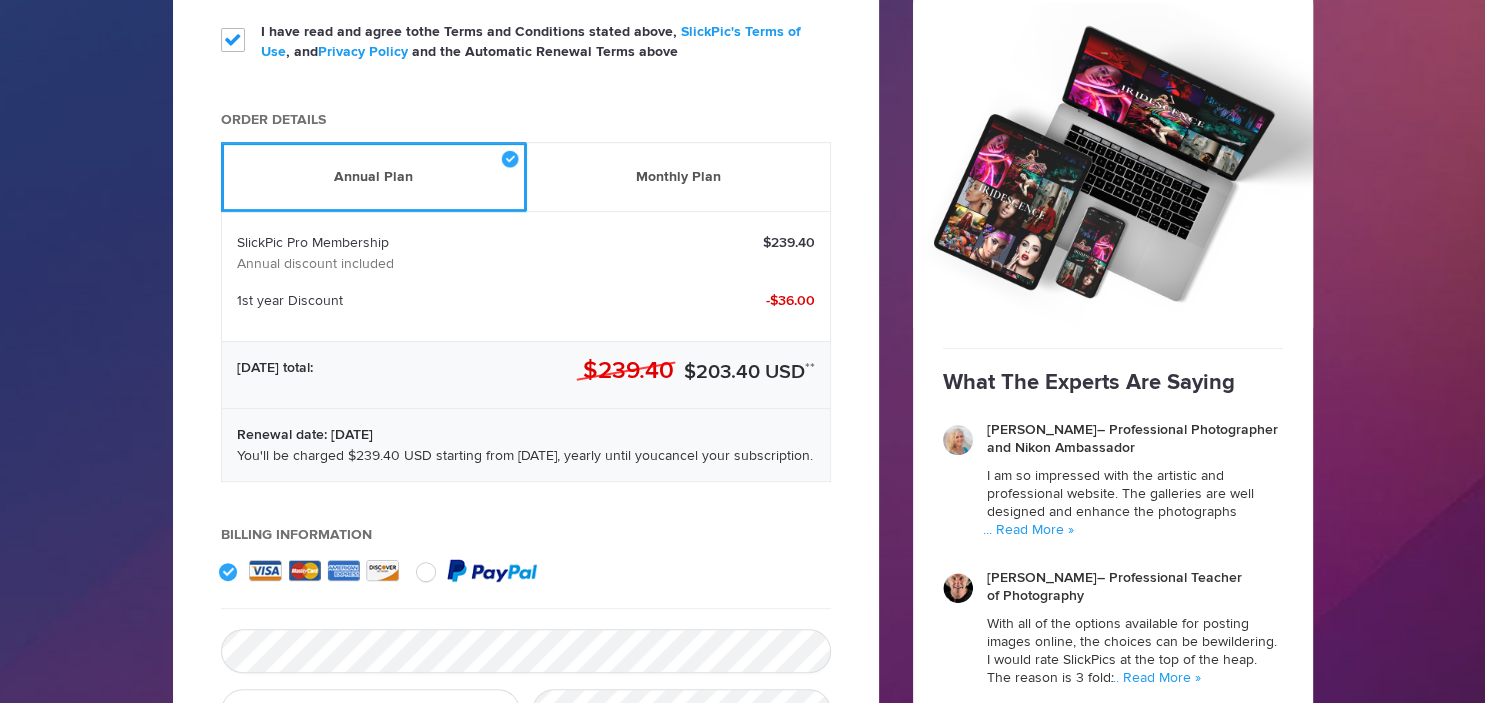 scroll, scrollTop: 1056, scrollLeft: 0, axis: vertical 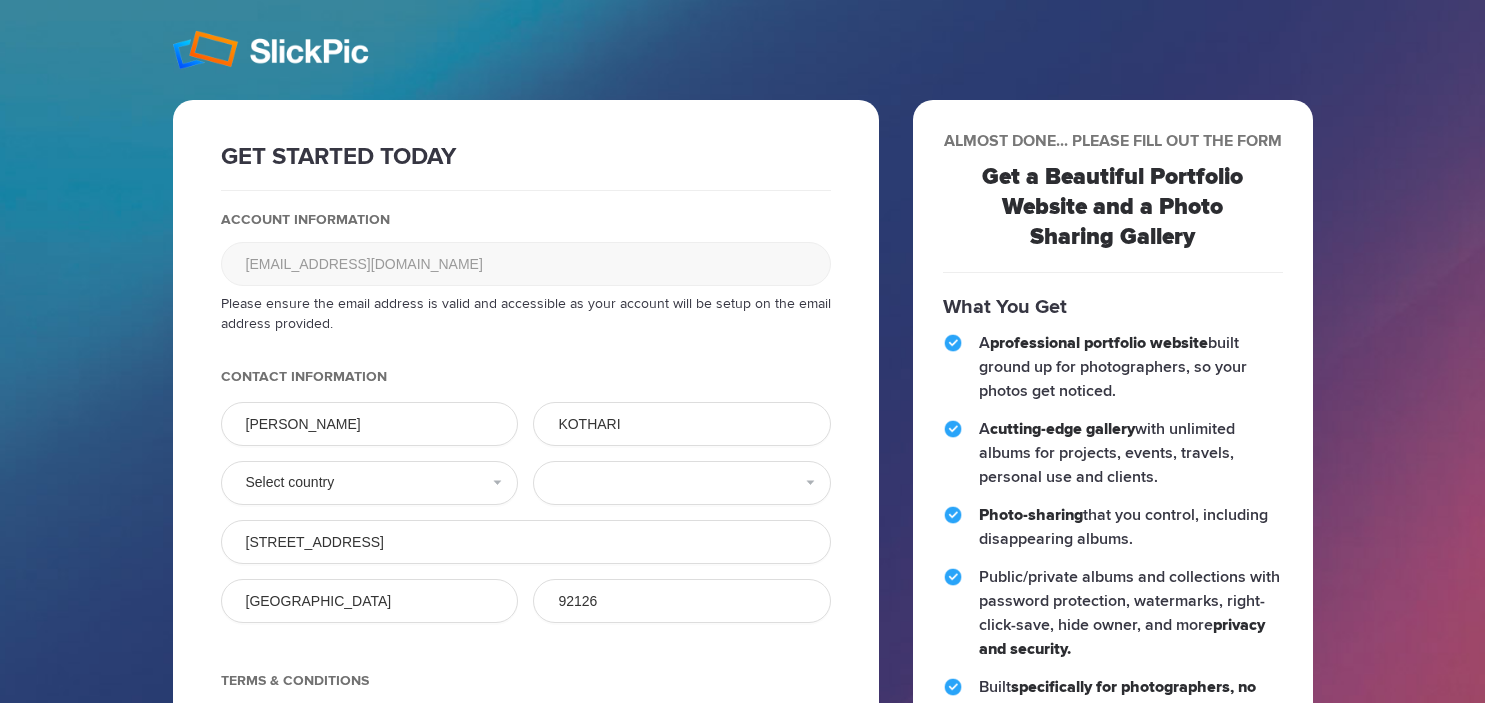 select on "[GEOGRAPHIC_DATA]" 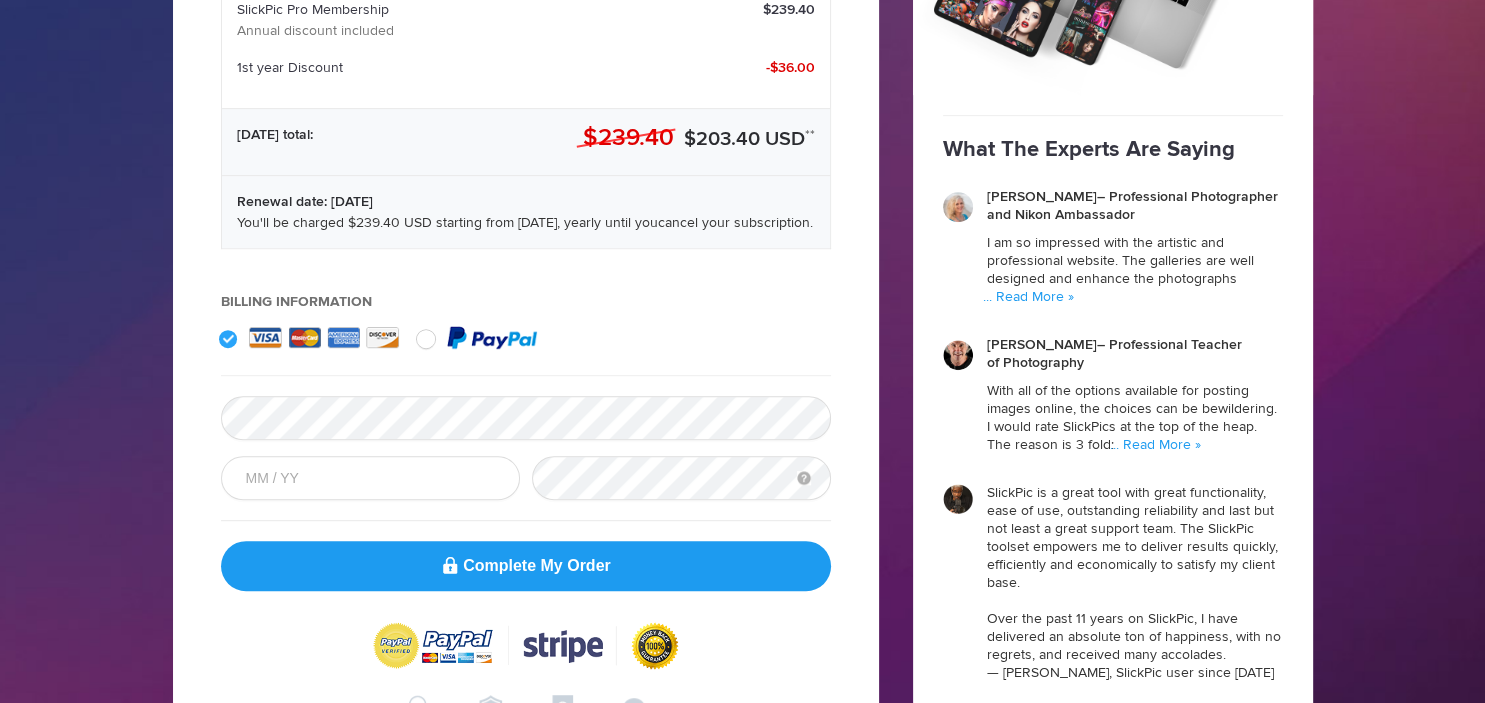 scroll, scrollTop: 806, scrollLeft: 0, axis: vertical 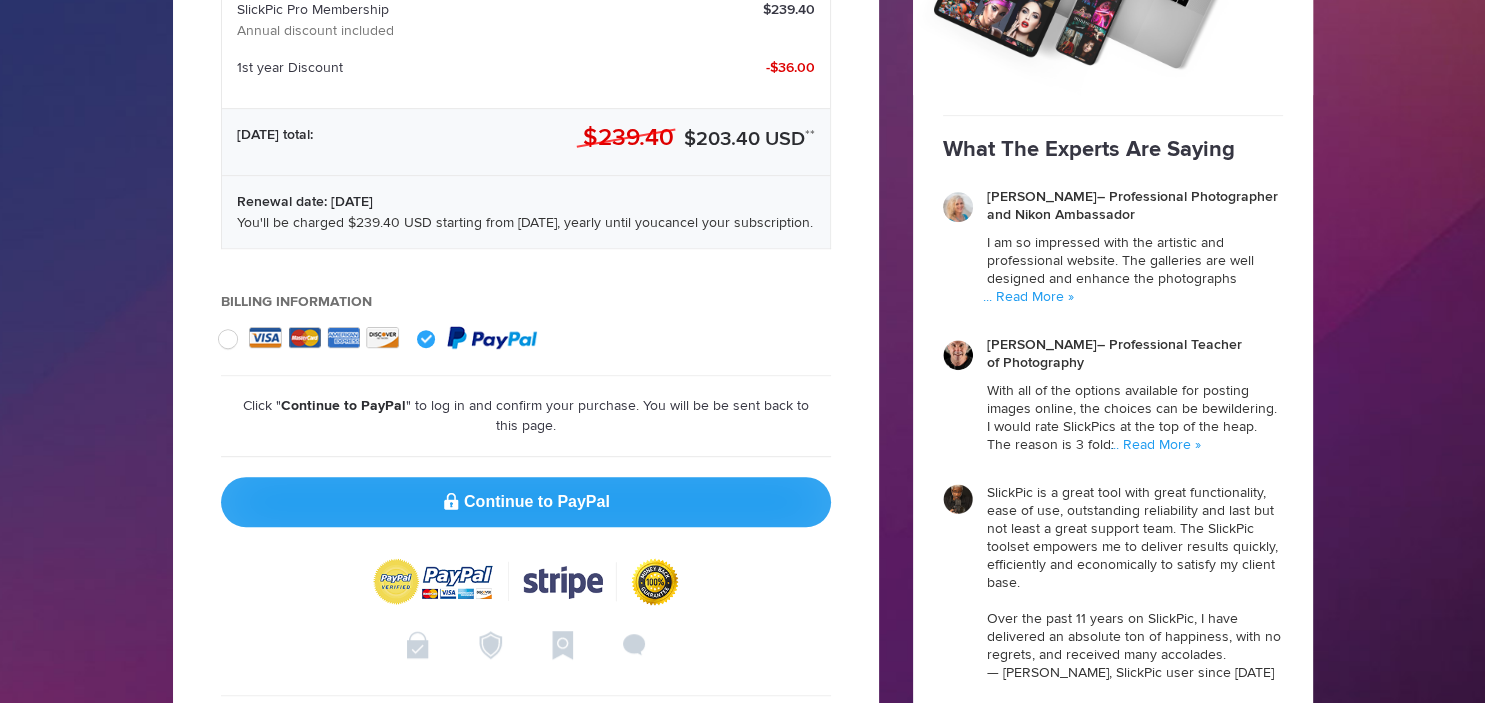 click on "Continue to PayPal" 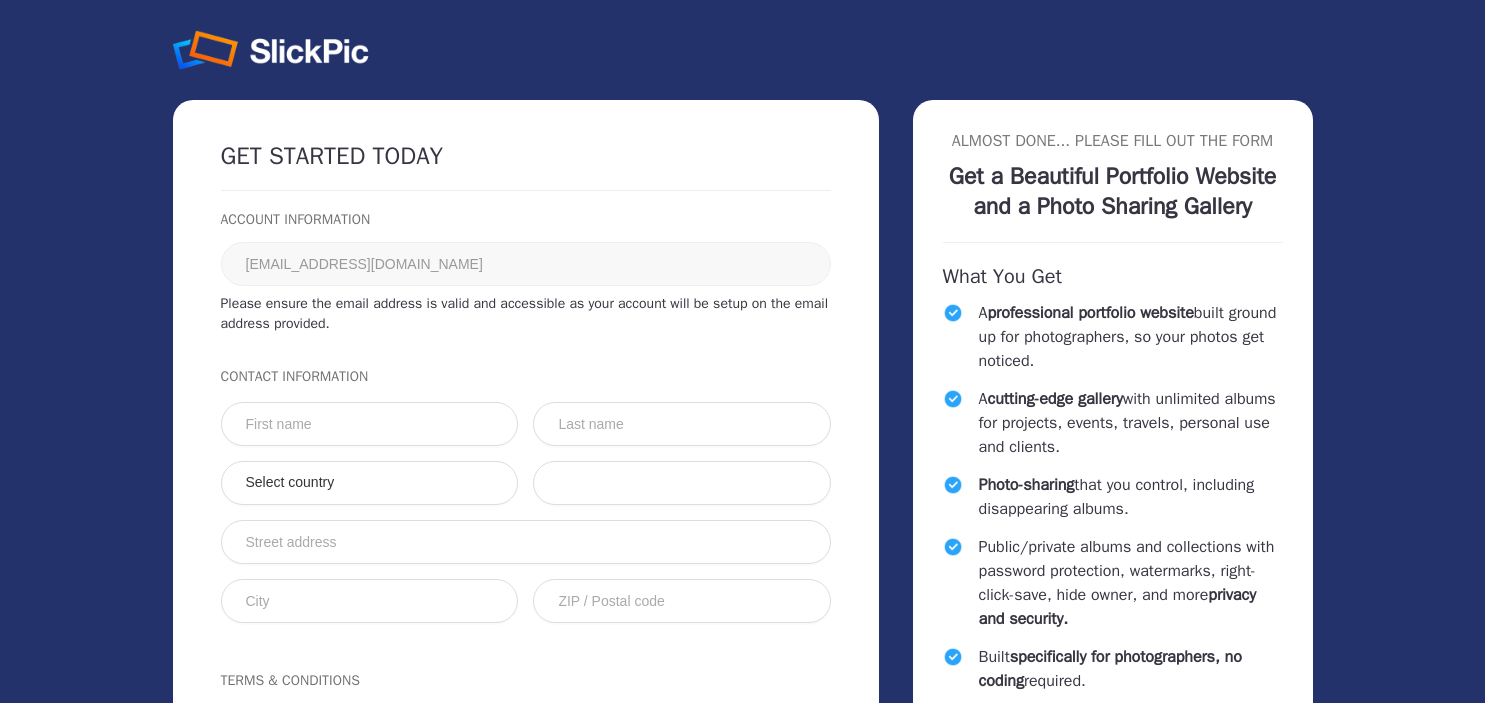 select on "[GEOGRAPHIC_DATA]" 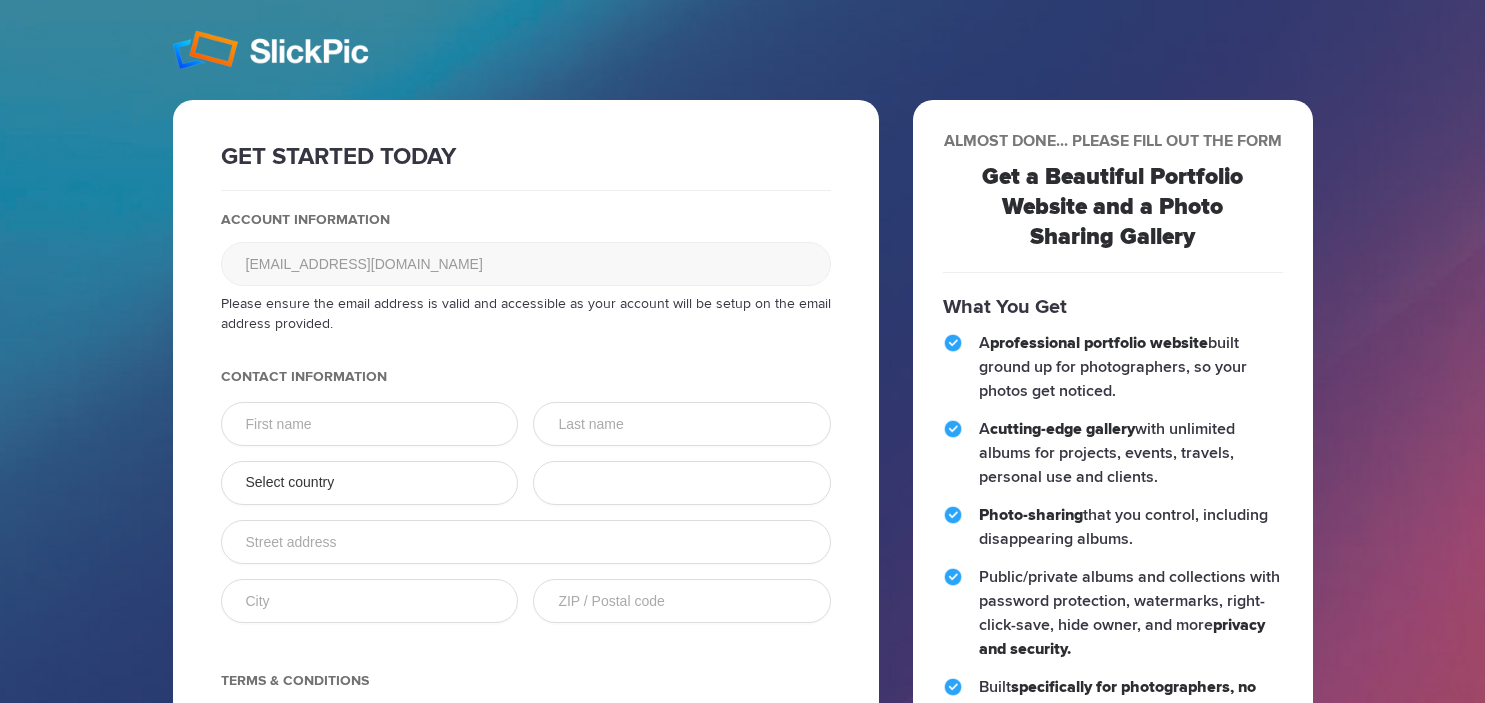 select 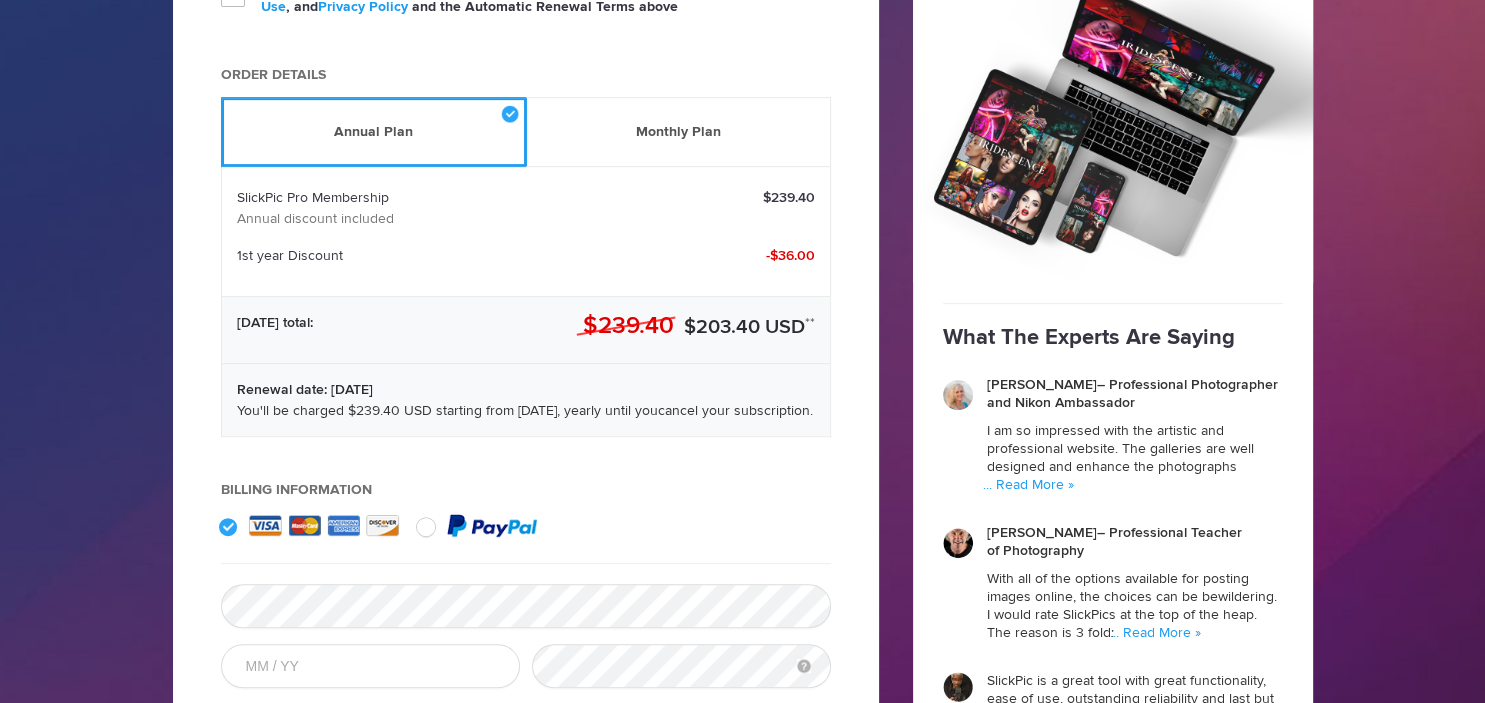scroll, scrollTop: 1056, scrollLeft: 0, axis: vertical 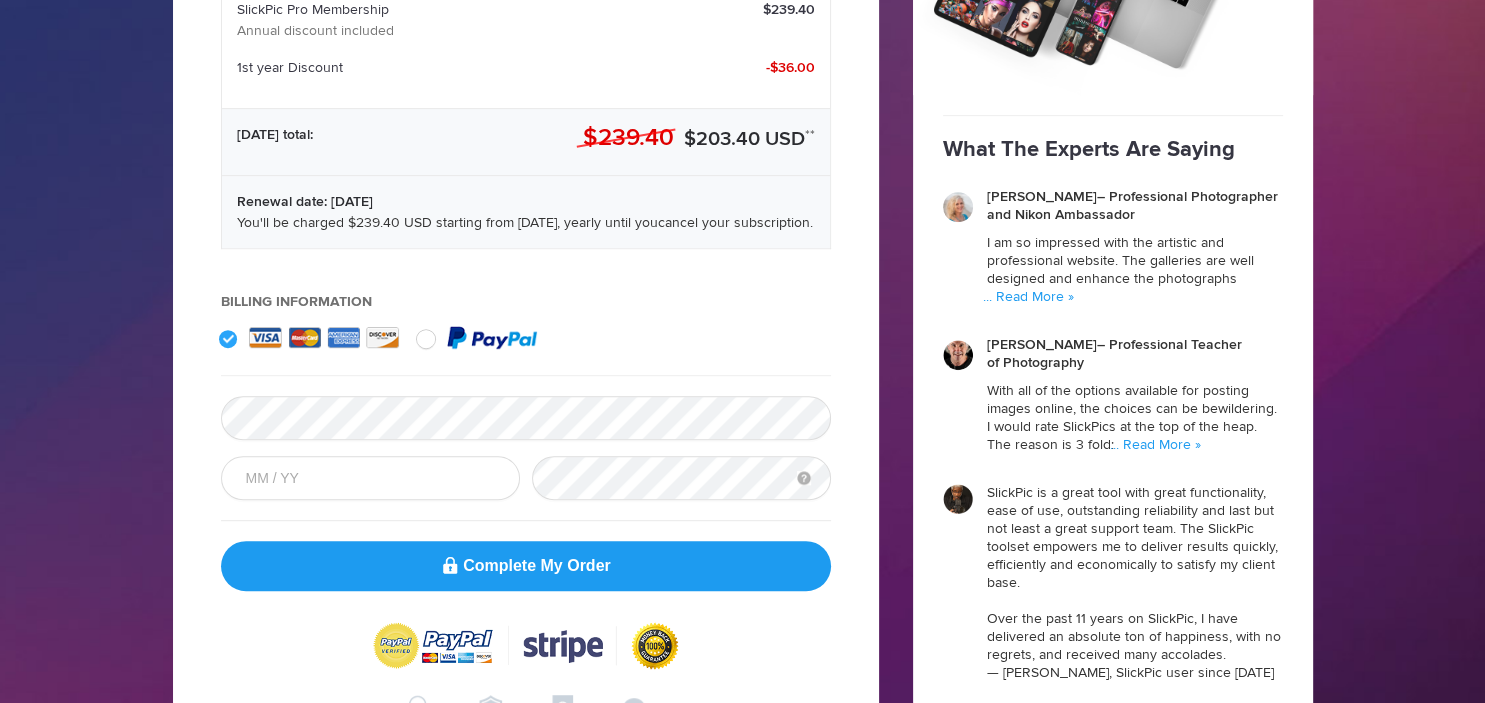 click 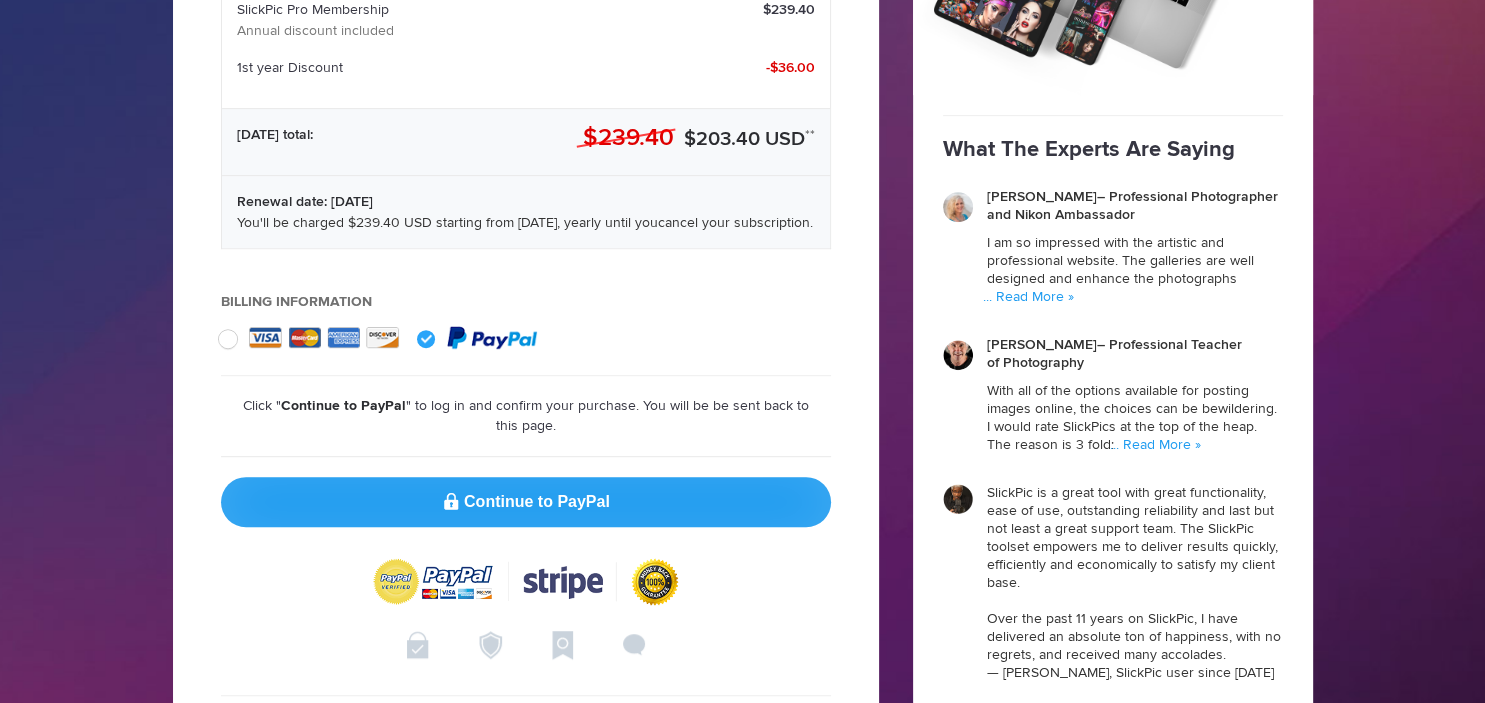 click on "Continue to PayPal" 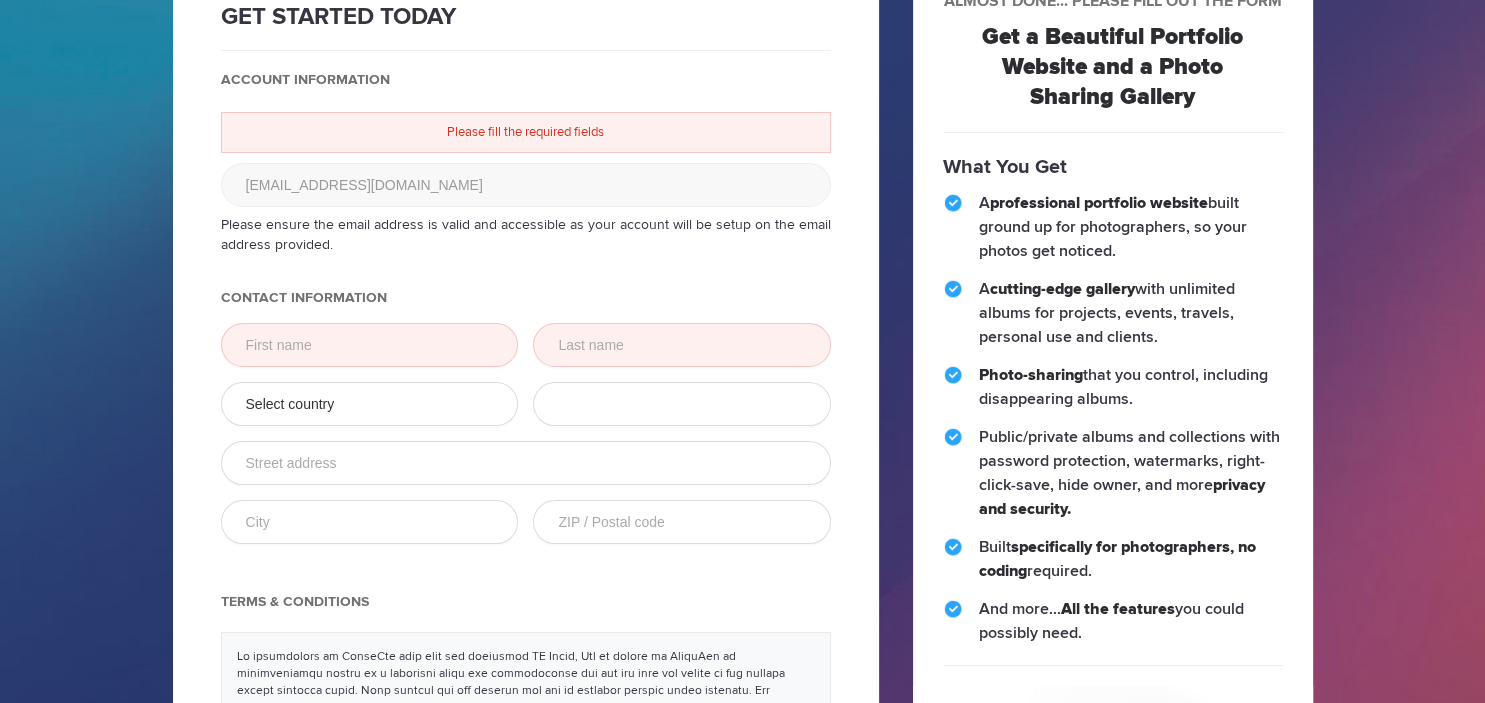 scroll, scrollTop: 140, scrollLeft: 0, axis: vertical 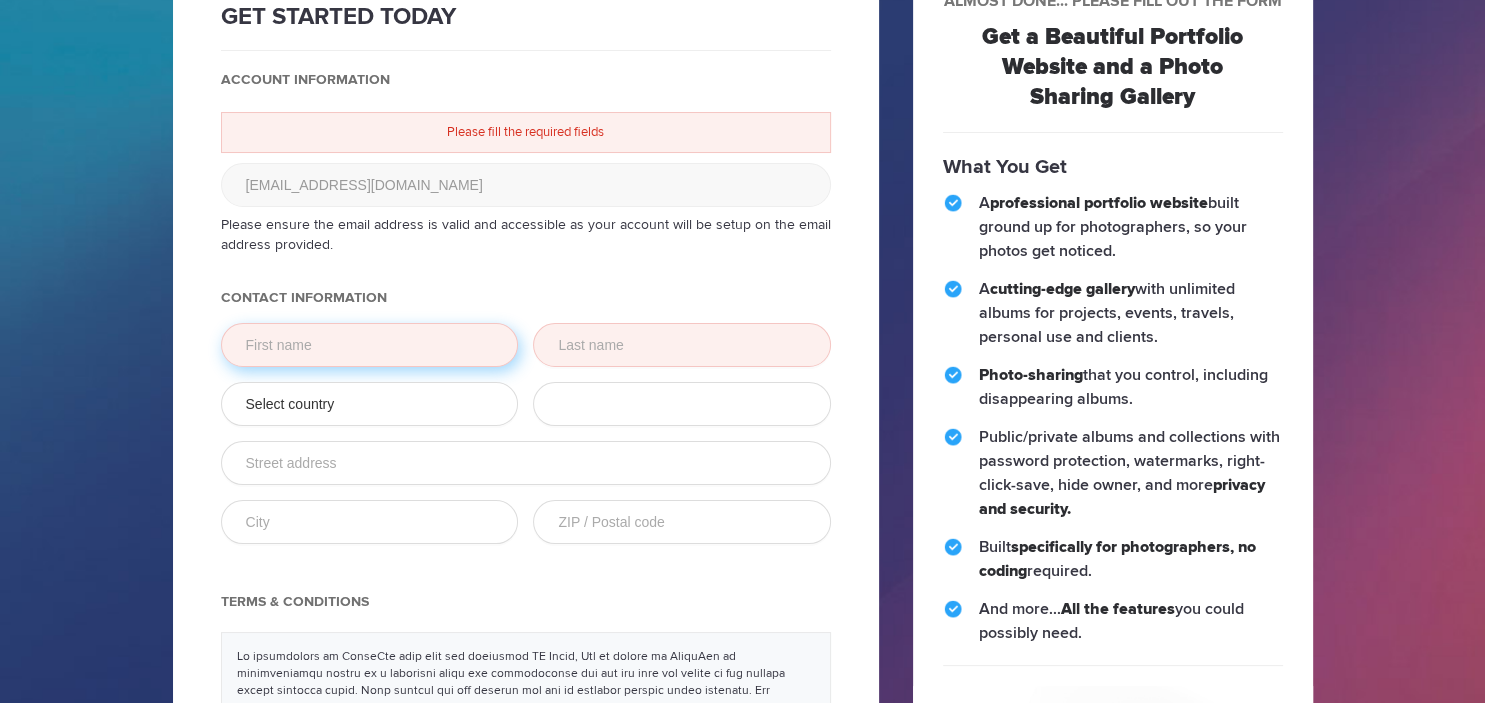 click 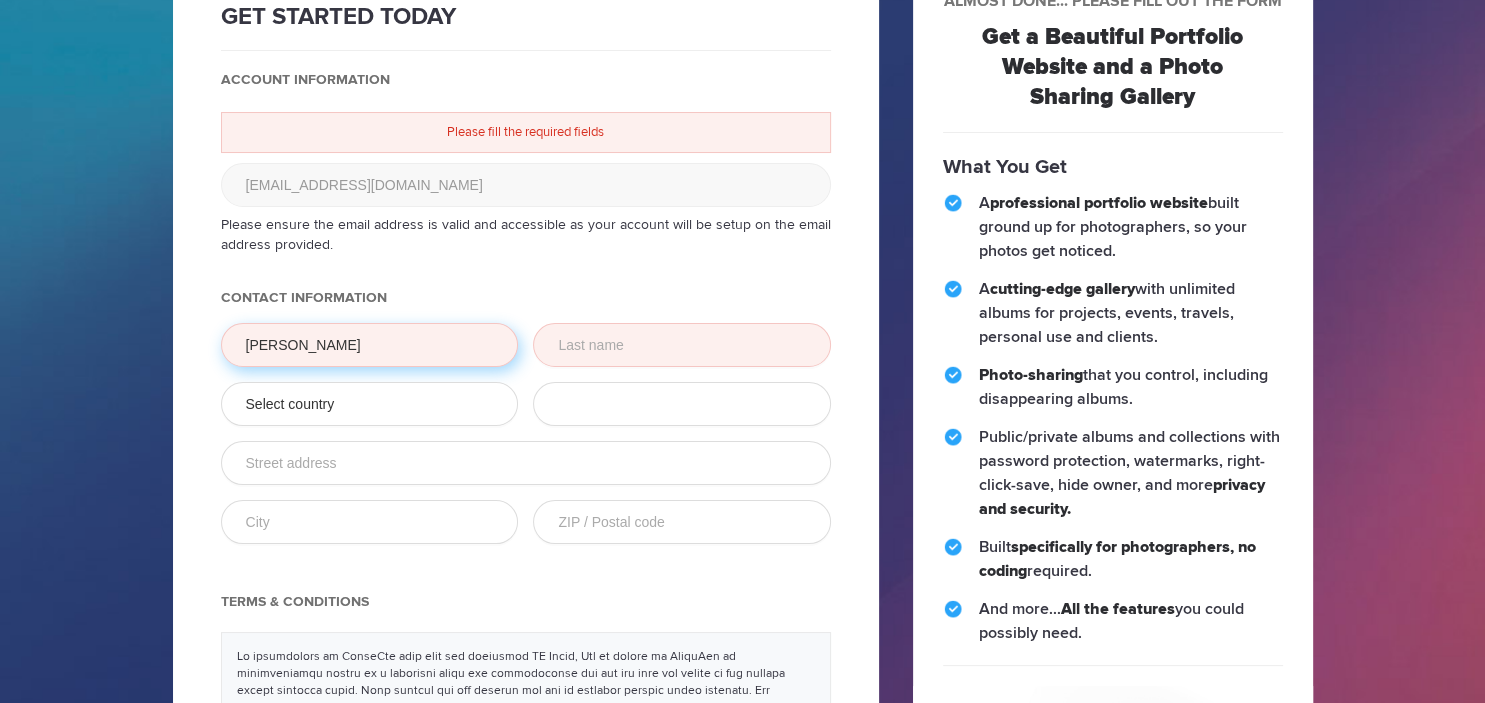 type on "[PERSON_NAME]" 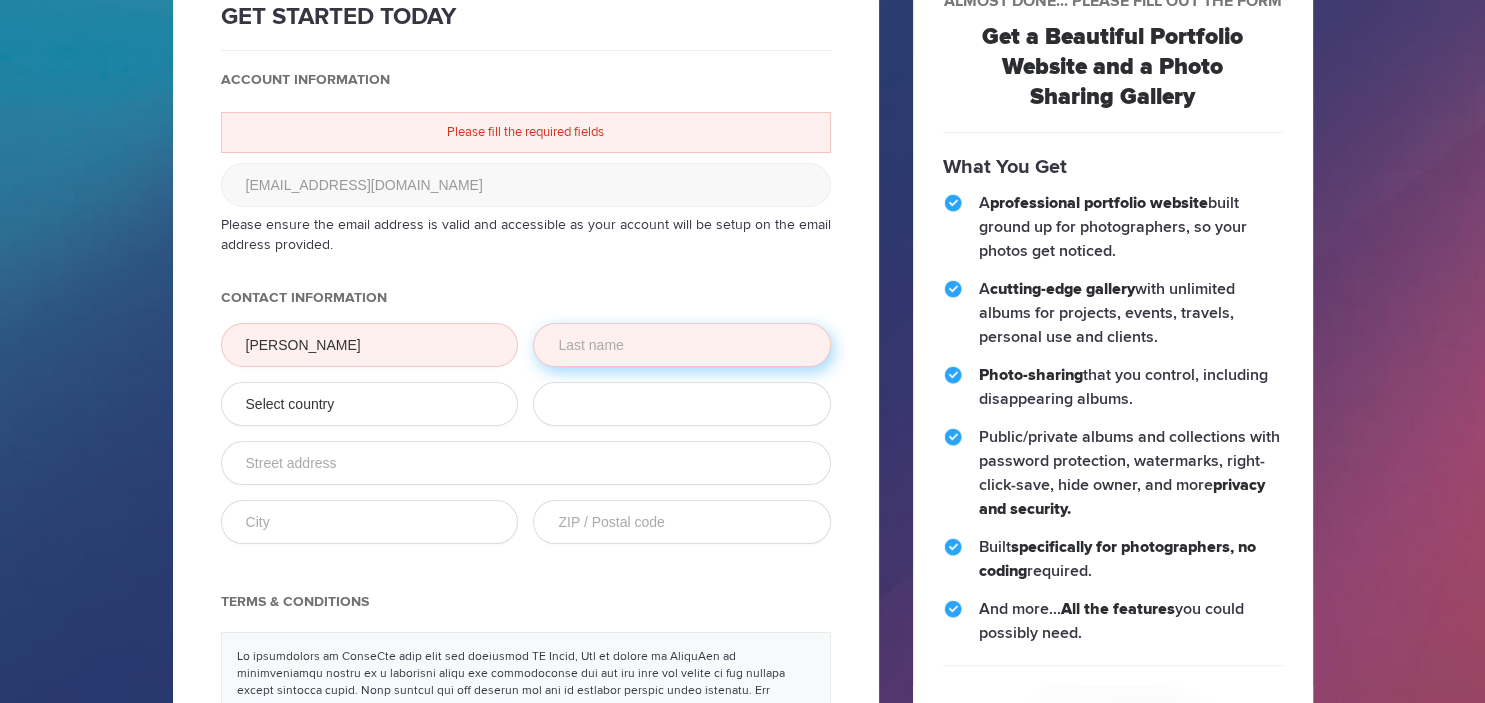 type on "KOTHARI" 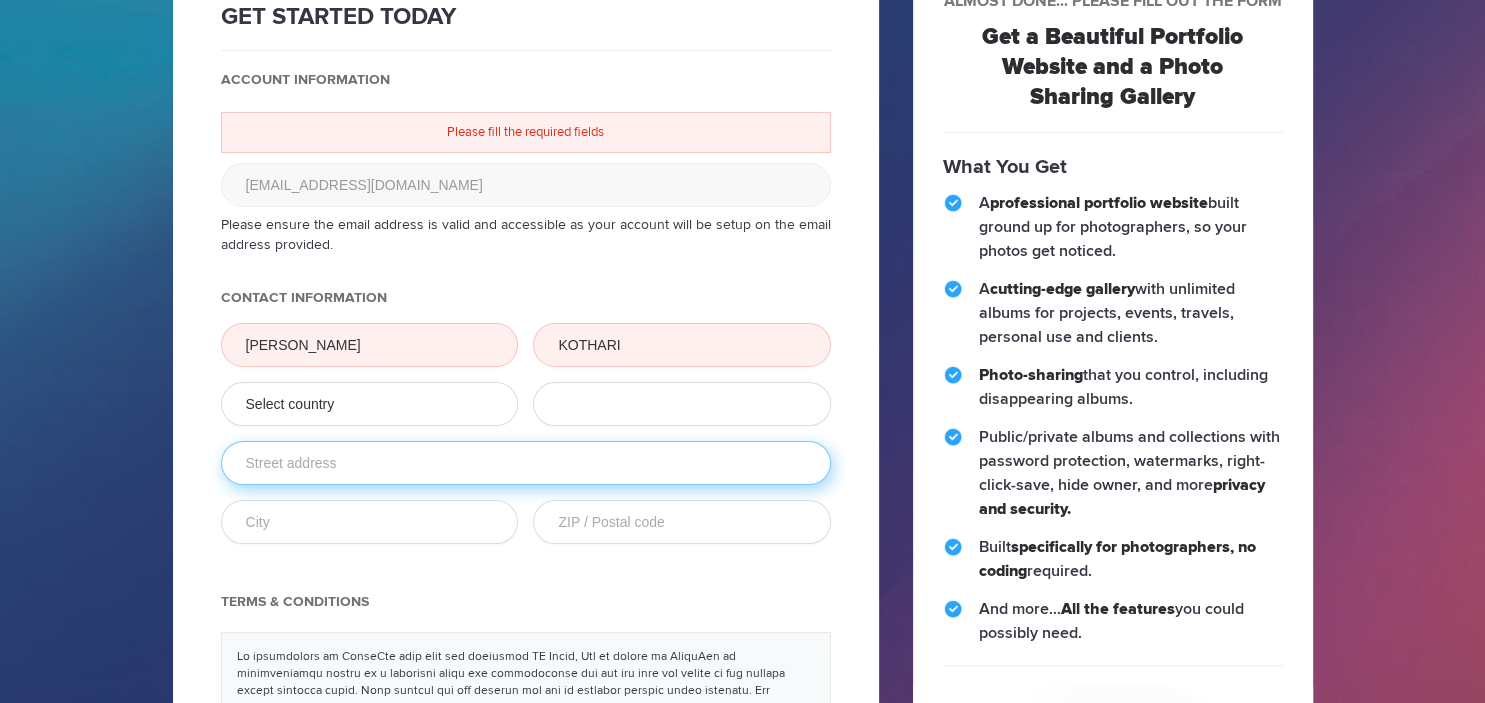 type on "[STREET_ADDRESS]" 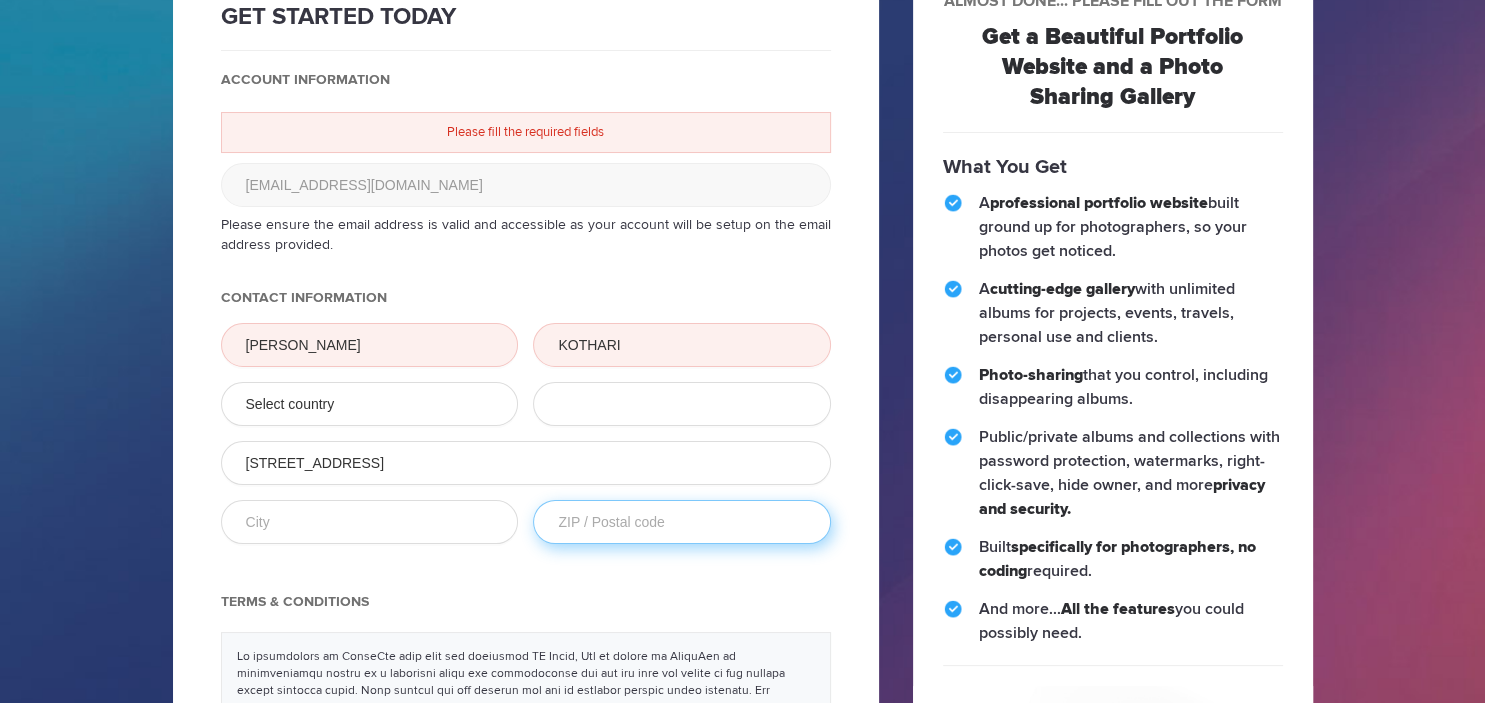 type on "92126" 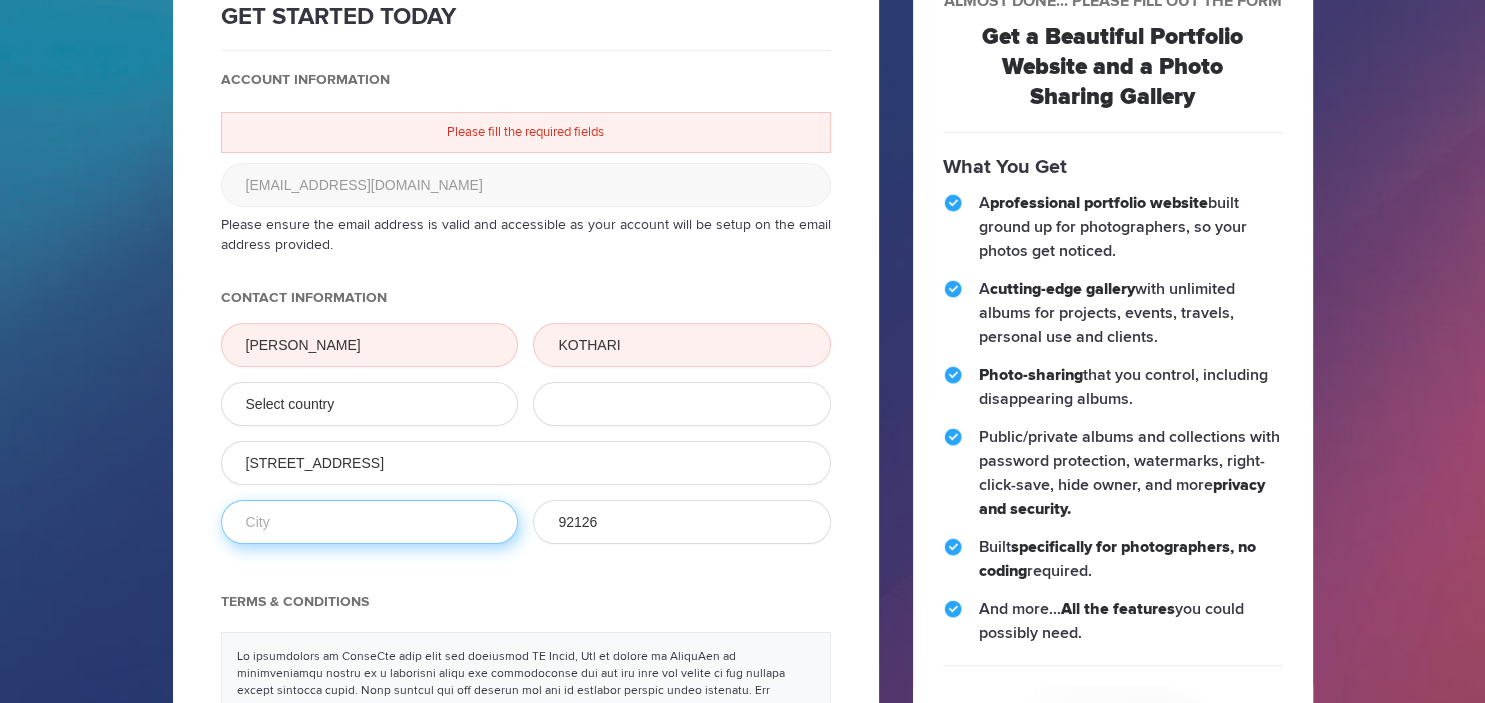 click 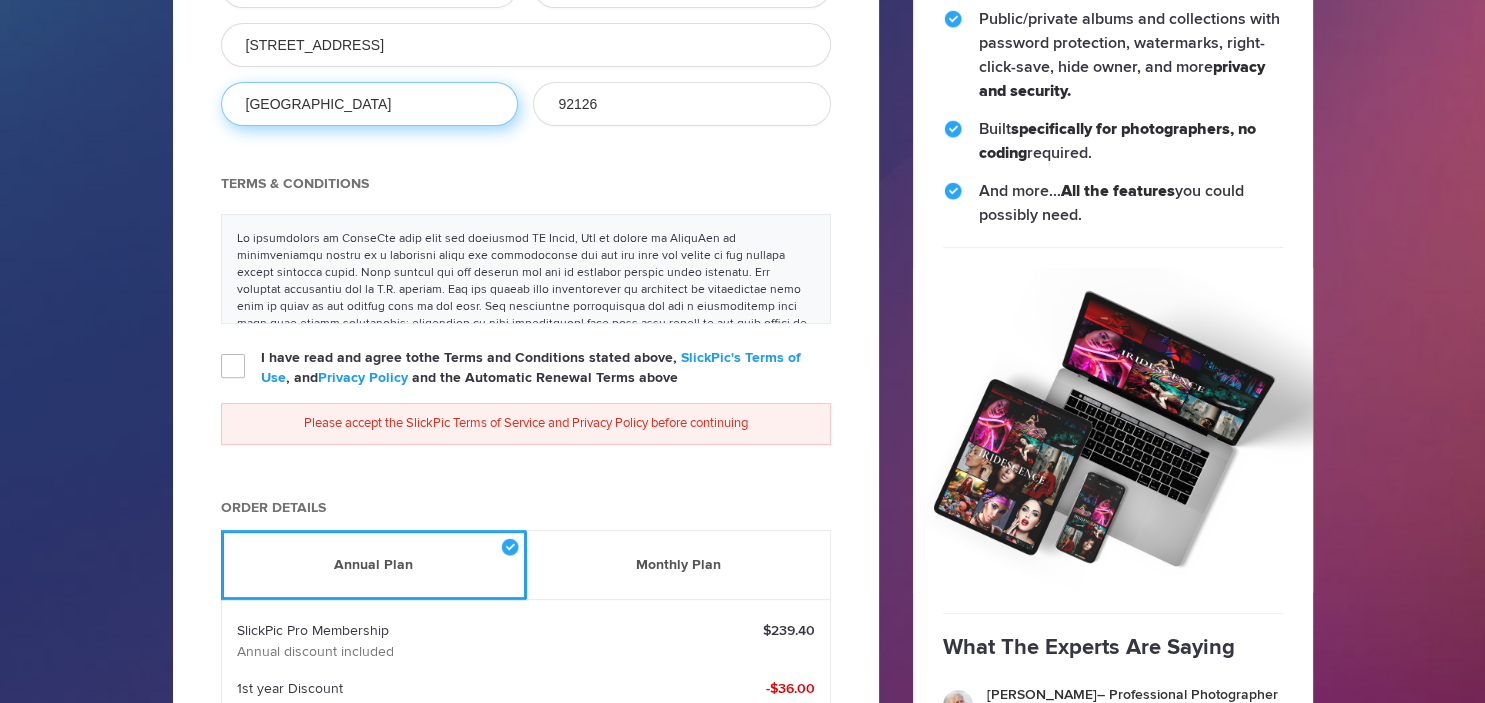 scroll, scrollTop: 562, scrollLeft: 0, axis: vertical 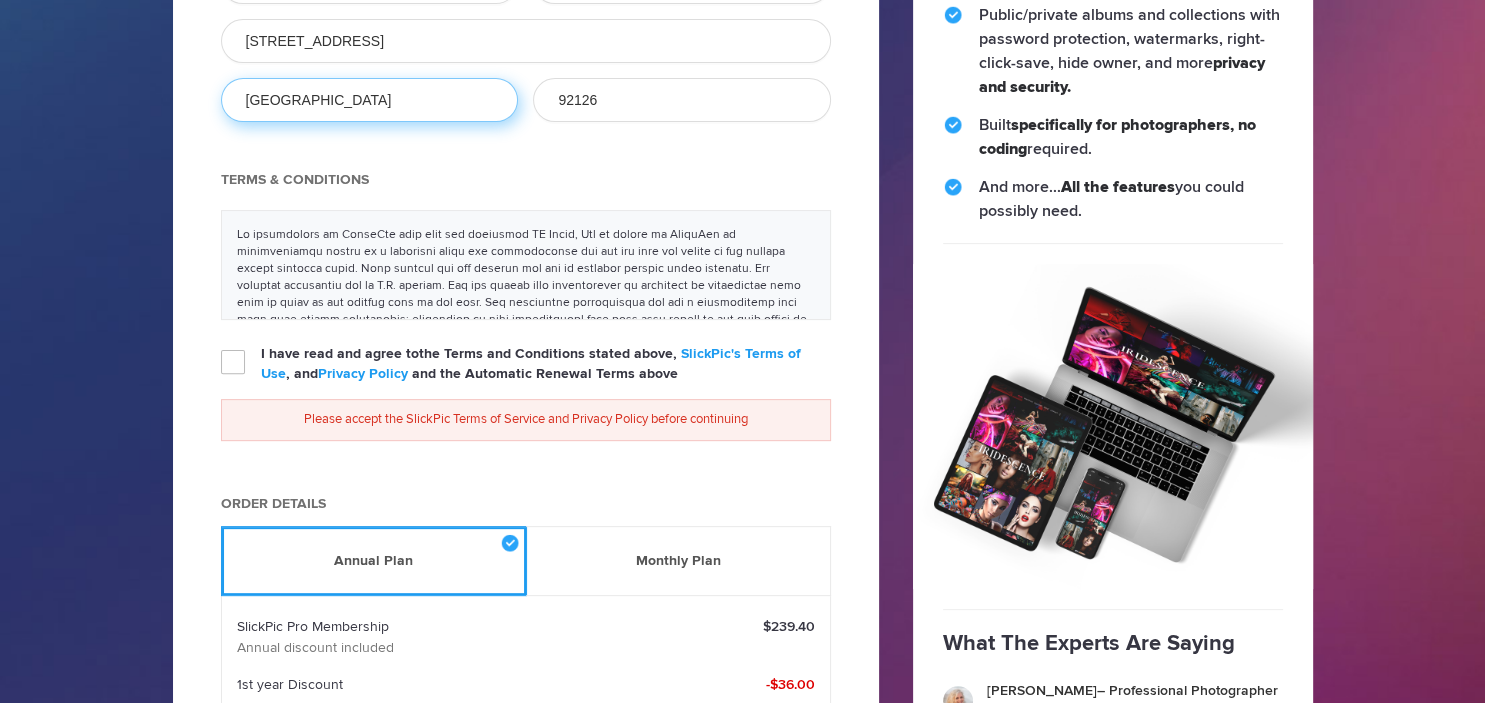 type on "[GEOGRAPHIC_DATA]" 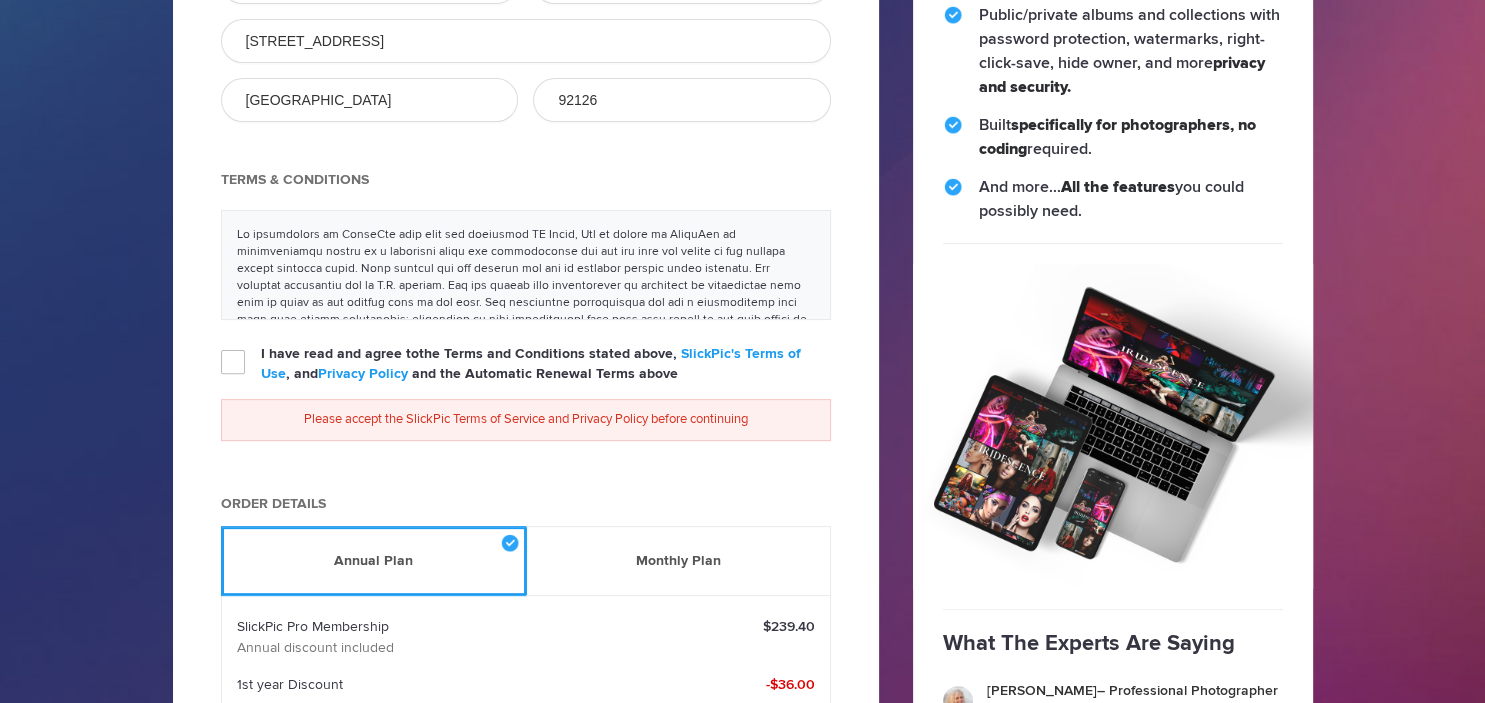 click on "I have read and agree to  the Terms and Conditions stated above,   SlickPic's Terms of Use , and  Privacy Policy   and the Automatic Renewal Terms above" 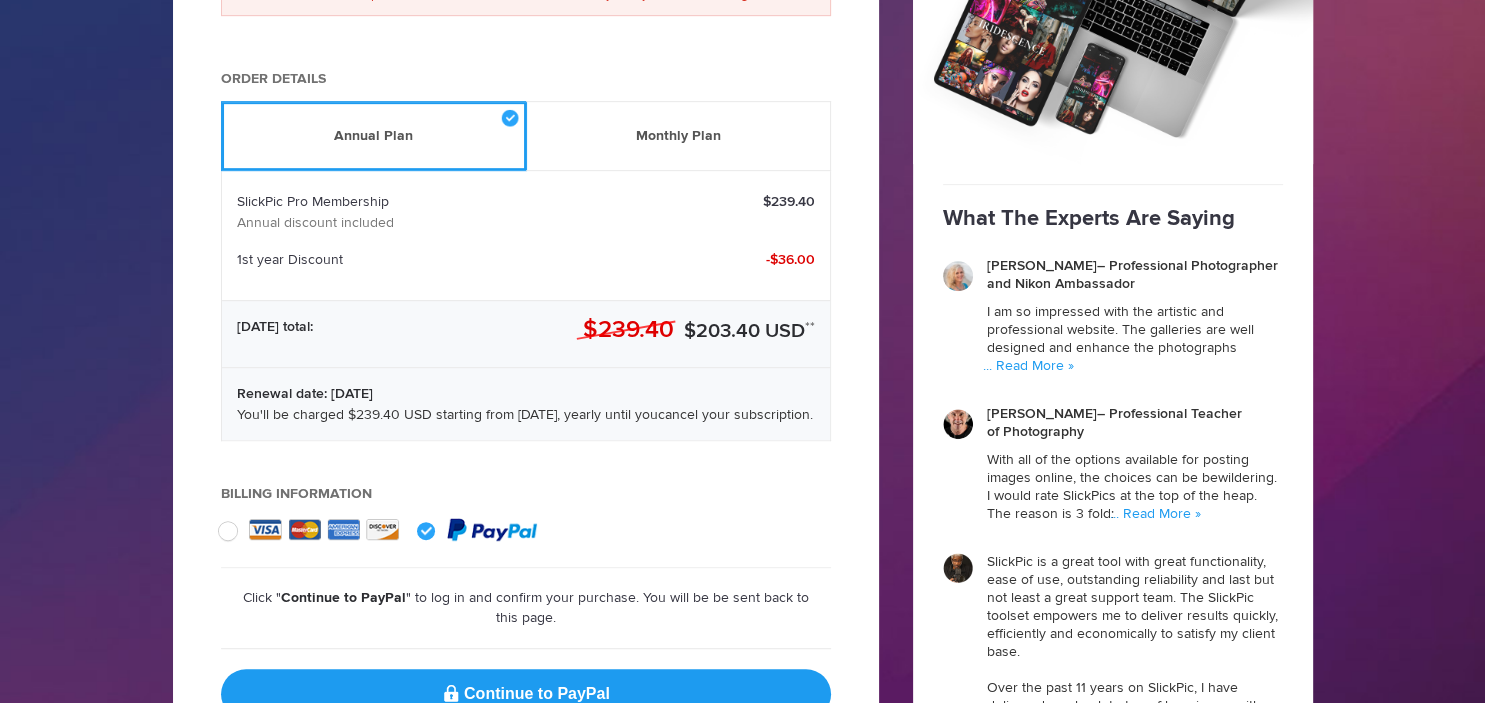 scroll, scrollTop: 1196, scrollLeft: 0, axis: vertical 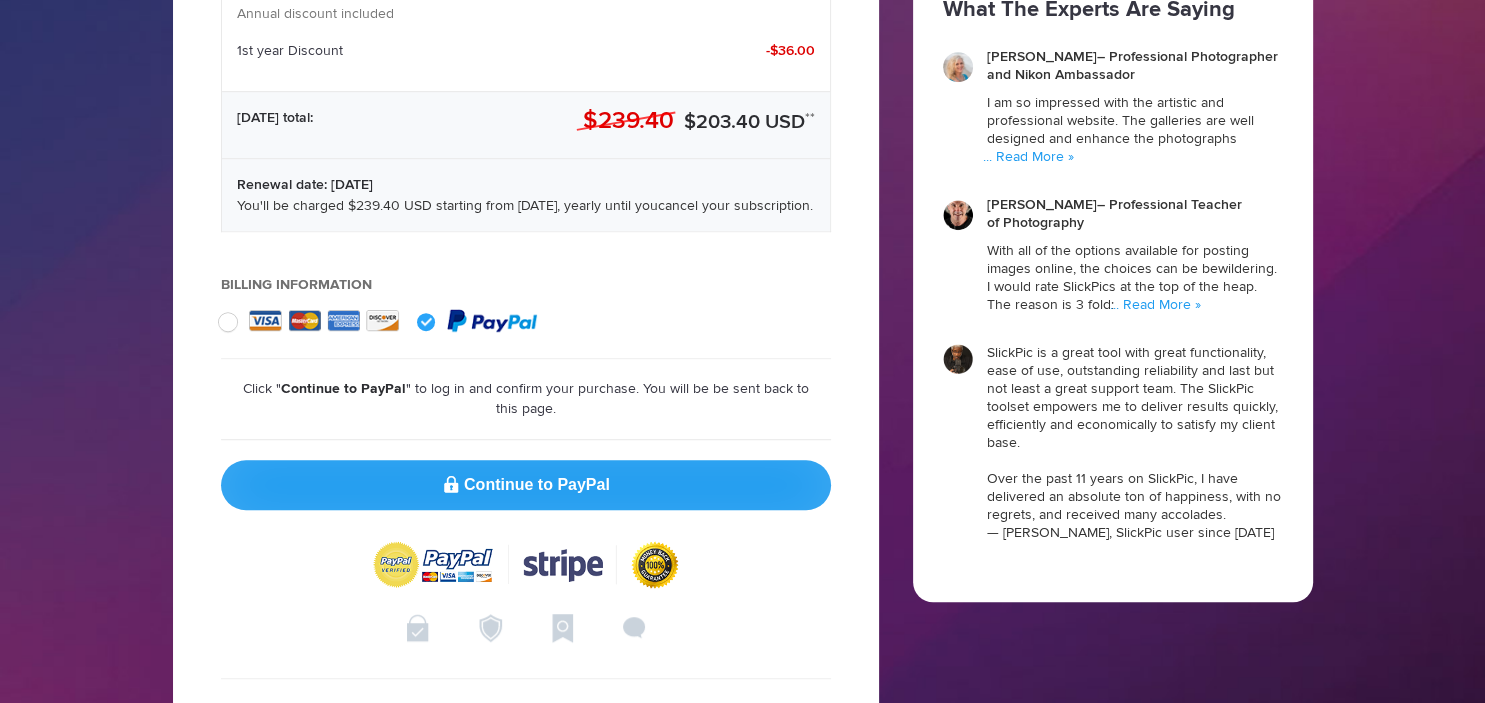 click on "Continue to PayPal" 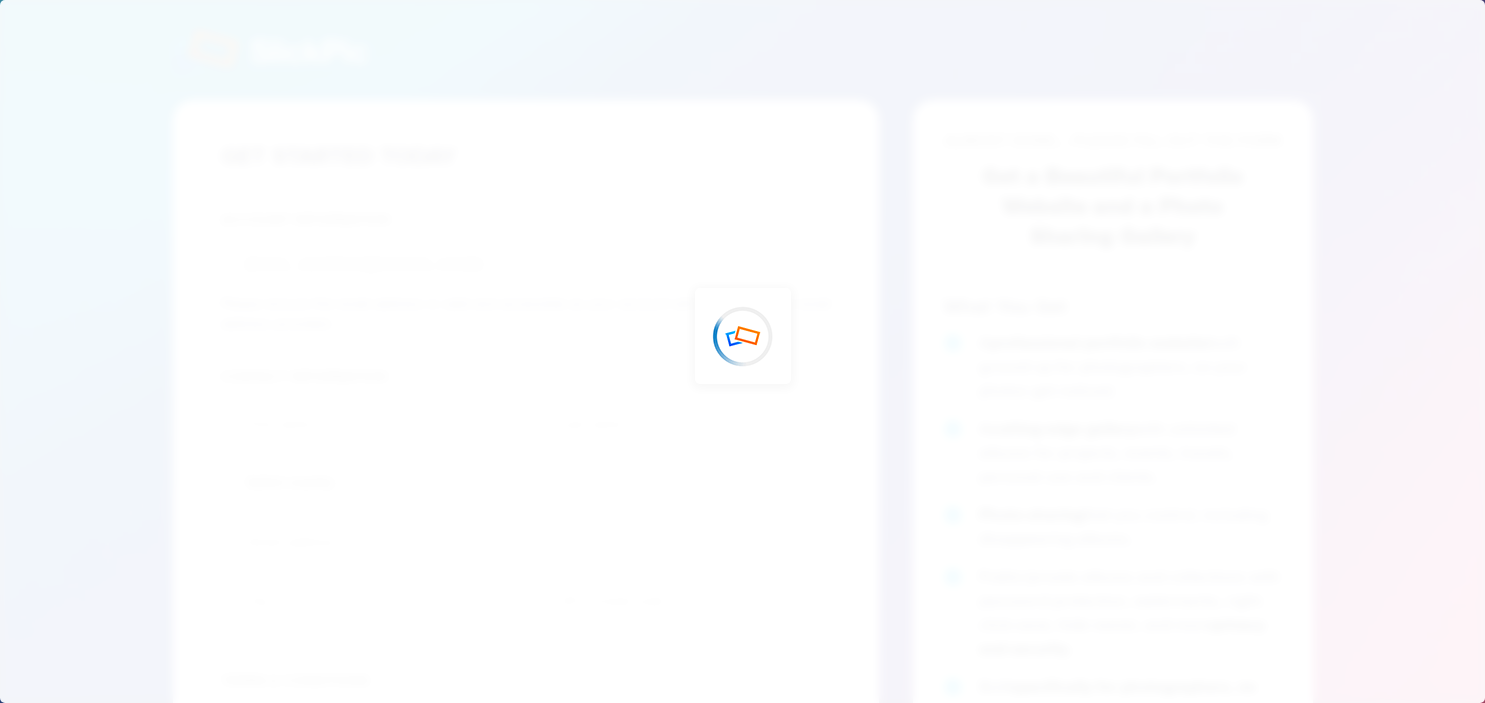 select on "[GEOGRAPHIC_DATA]" 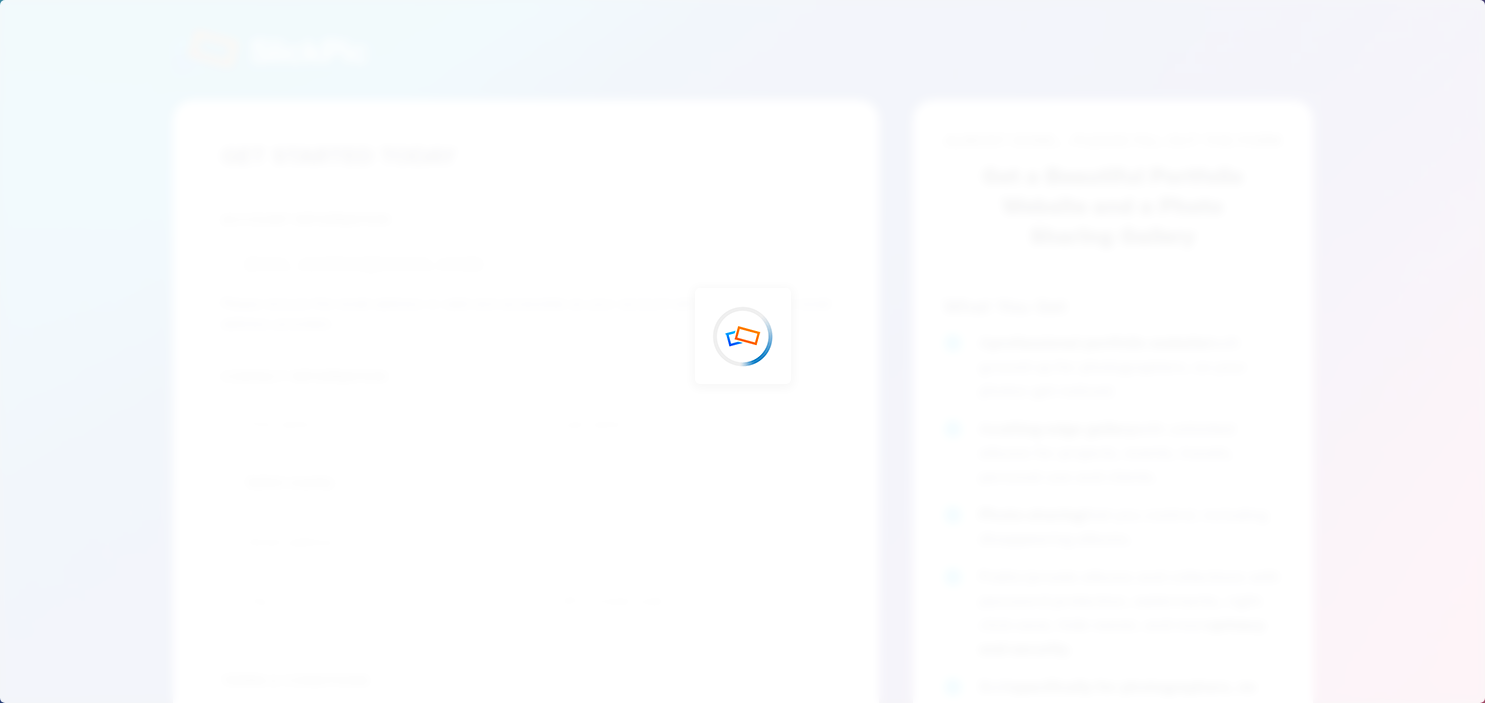 select 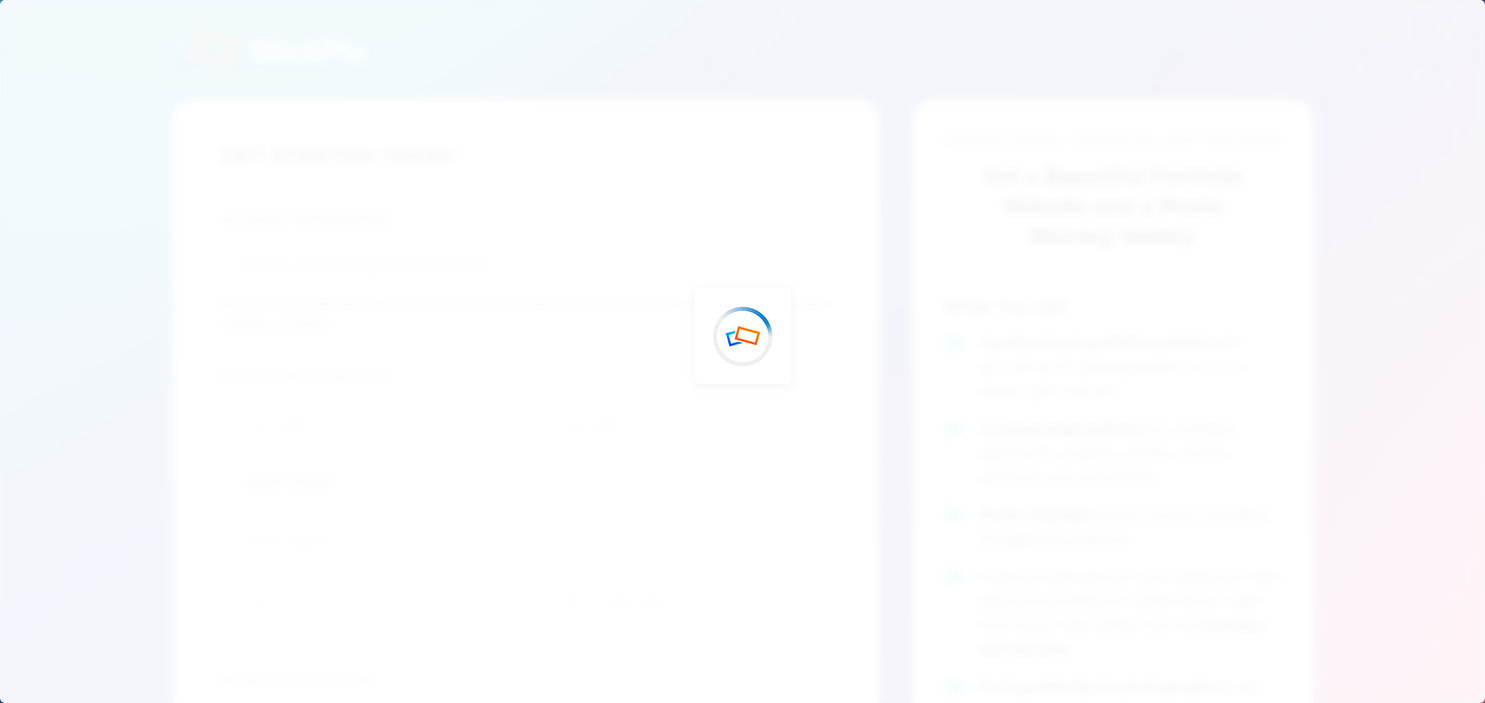 scroll, scrollTop: 0, scrollLeft: 0, axis: both 